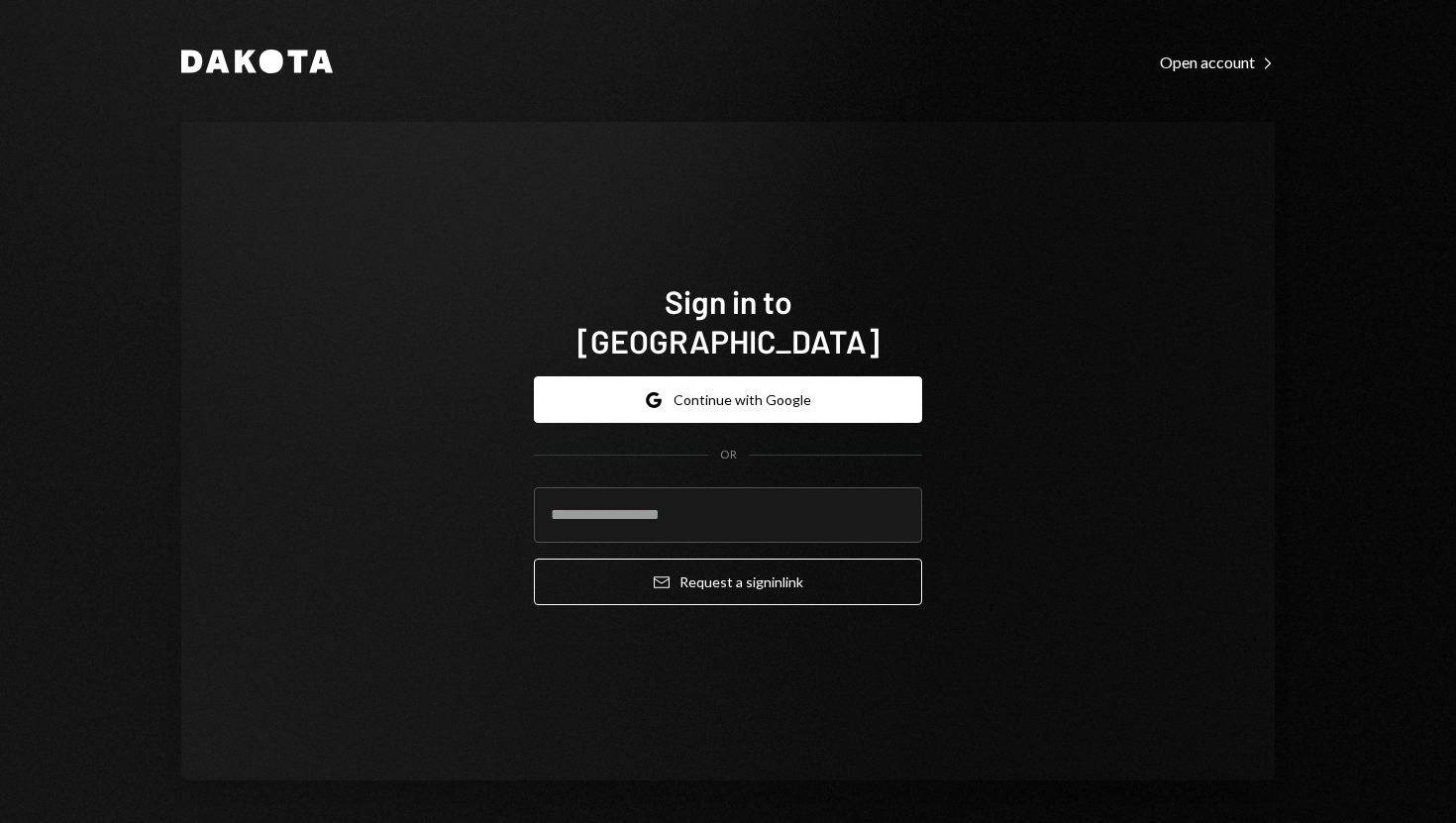 scroll, scrollTop: 0, scrollLeft: 0, axis: both 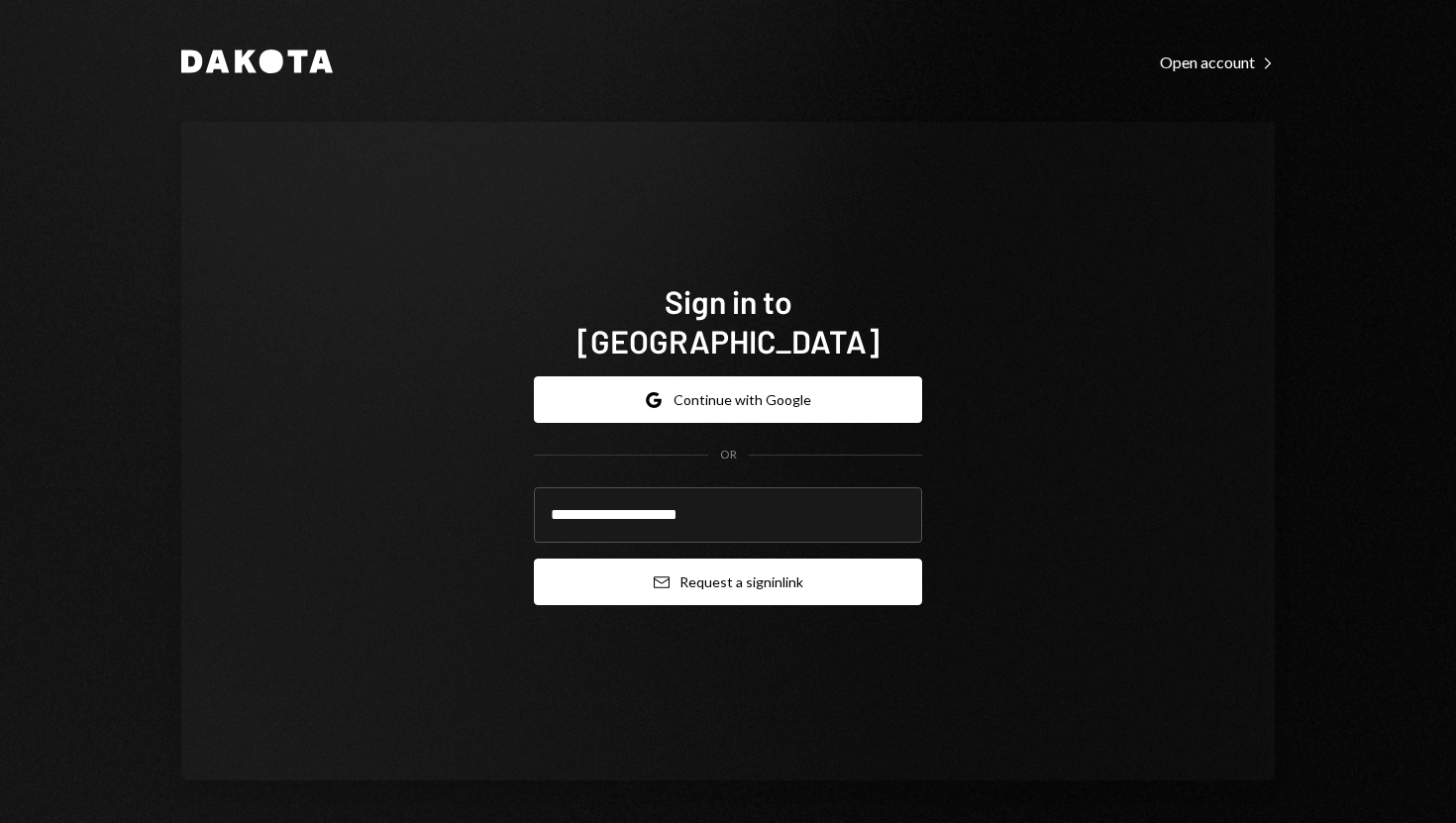 click on "Email Request a sign  in  link" at bounding box center [728, 581] 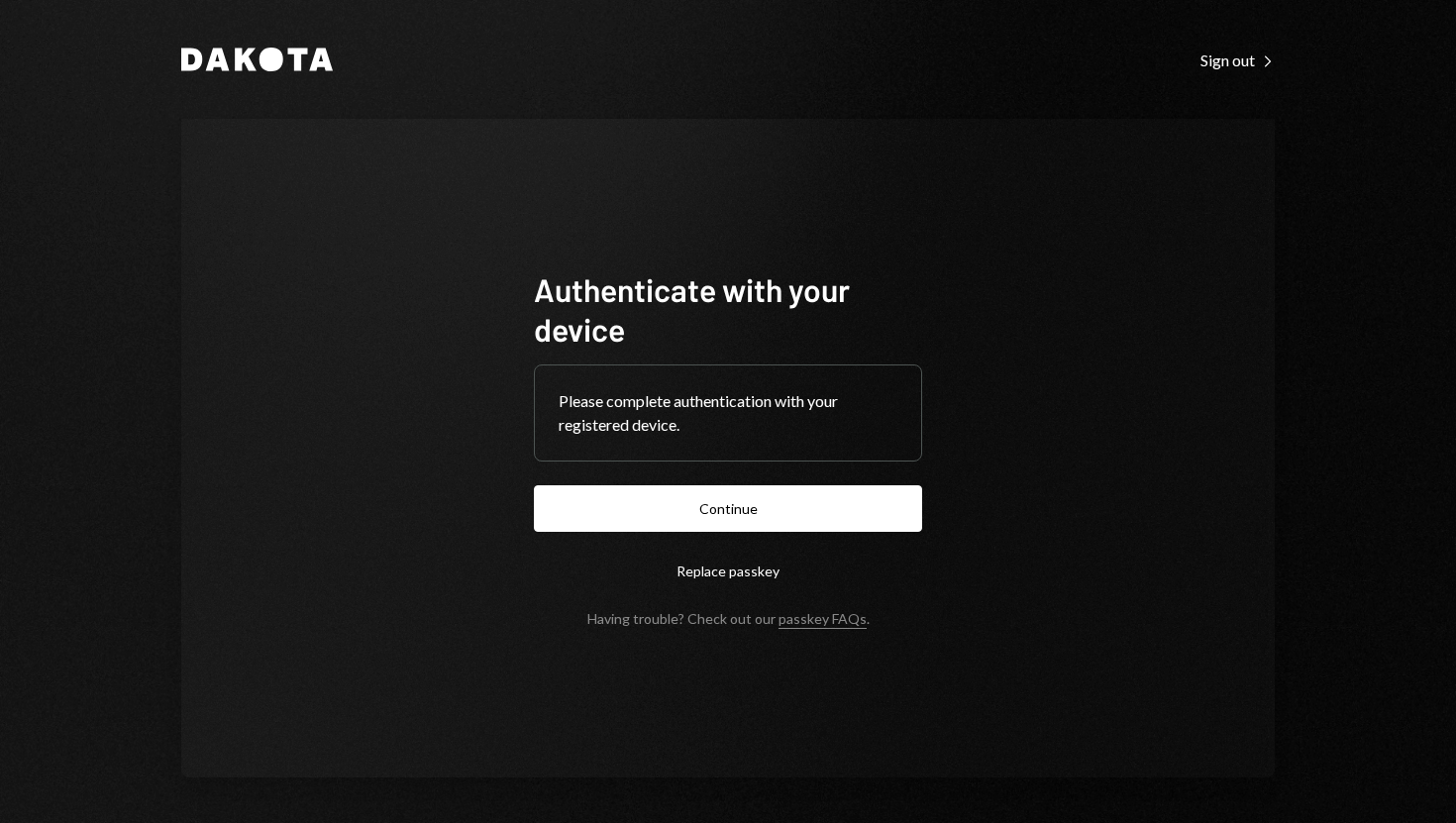 scroll, scrollTop: 0, scrollLeft: 0, axis: both 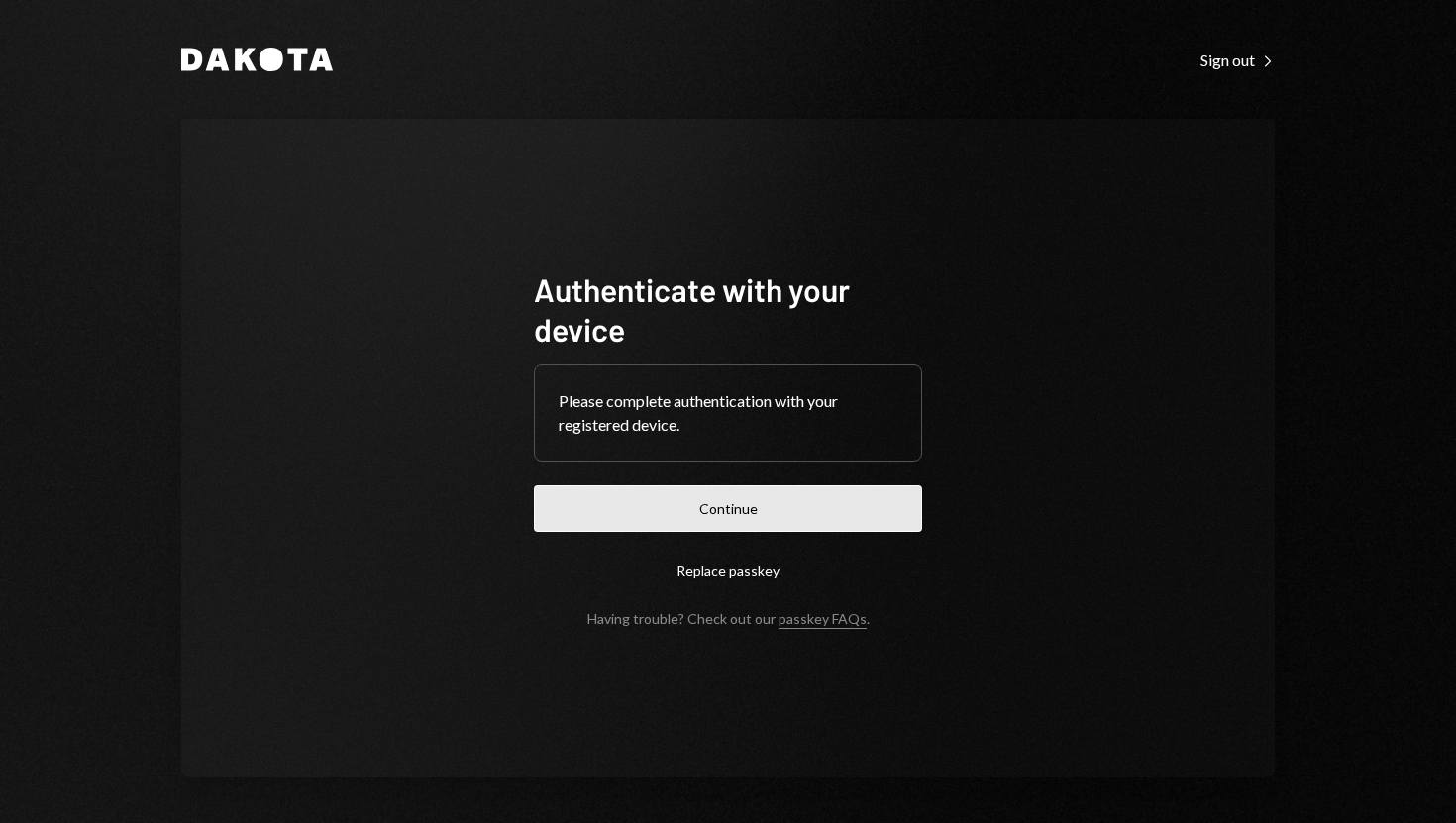 click on "Continue" at bounding box center [728, 508] 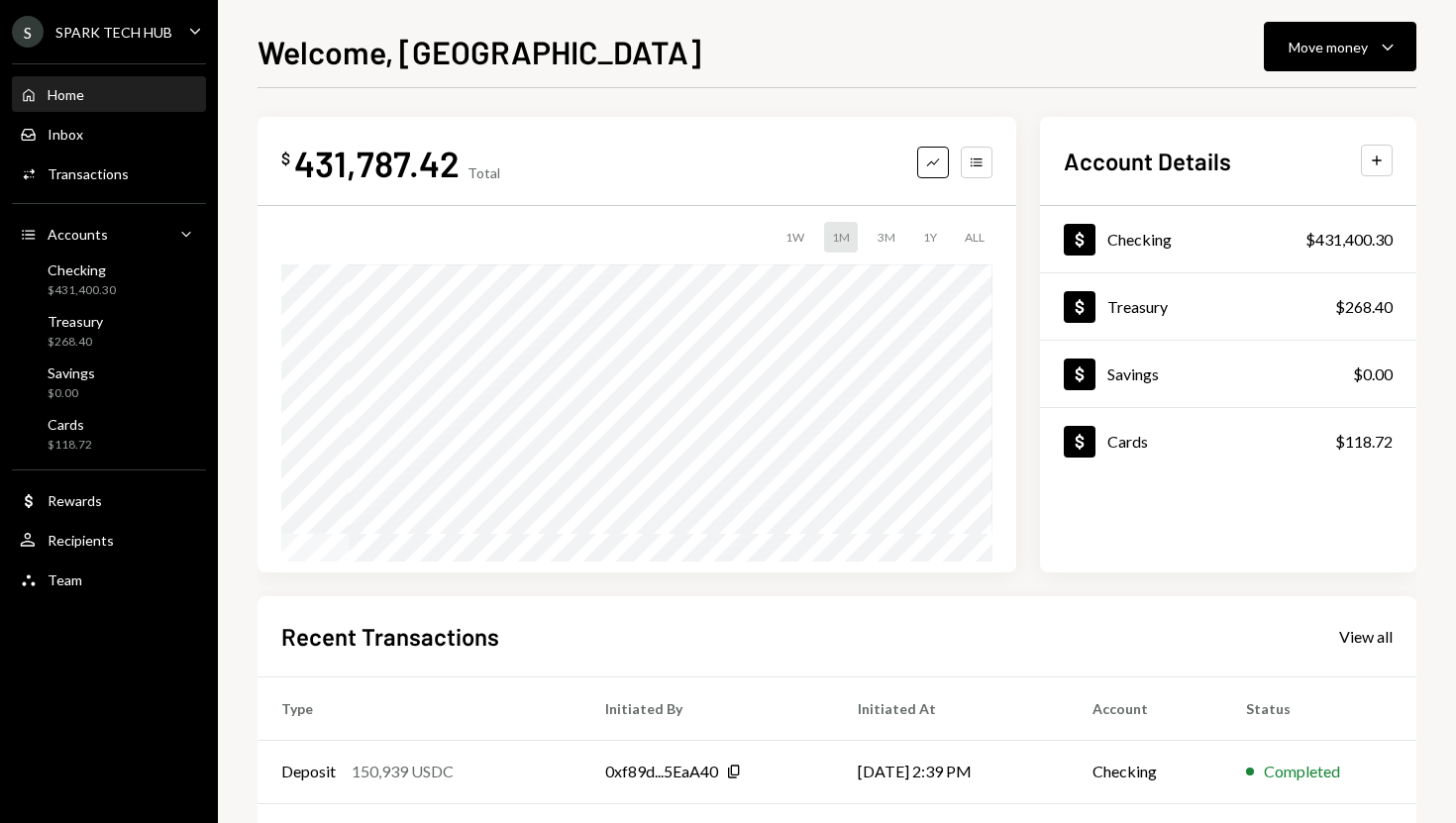 scroll, scrollTop: 0, scrollLeft: 0, axis: both 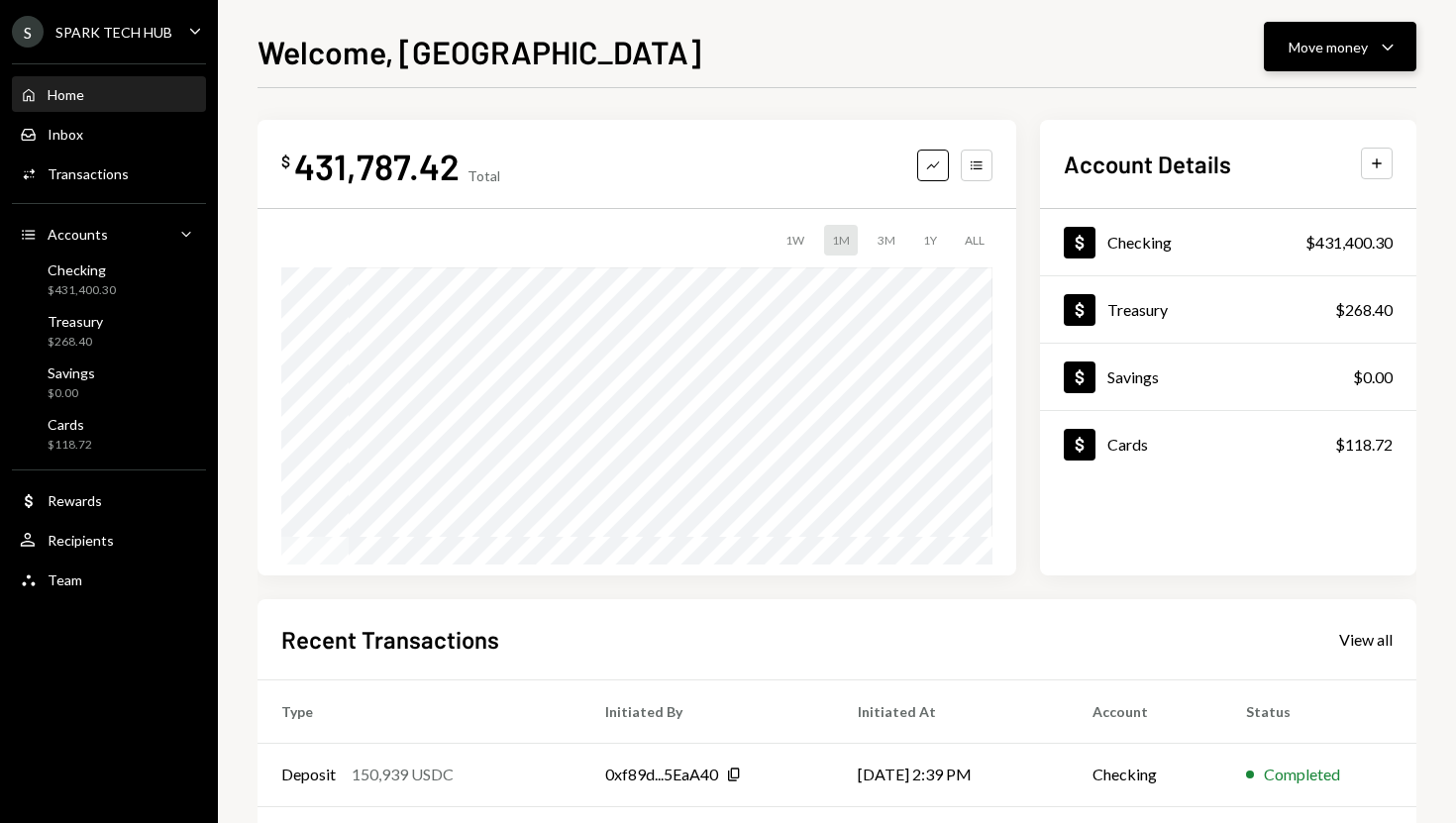 click on "Move money Caret Down" at bounding box center (1340, 47) 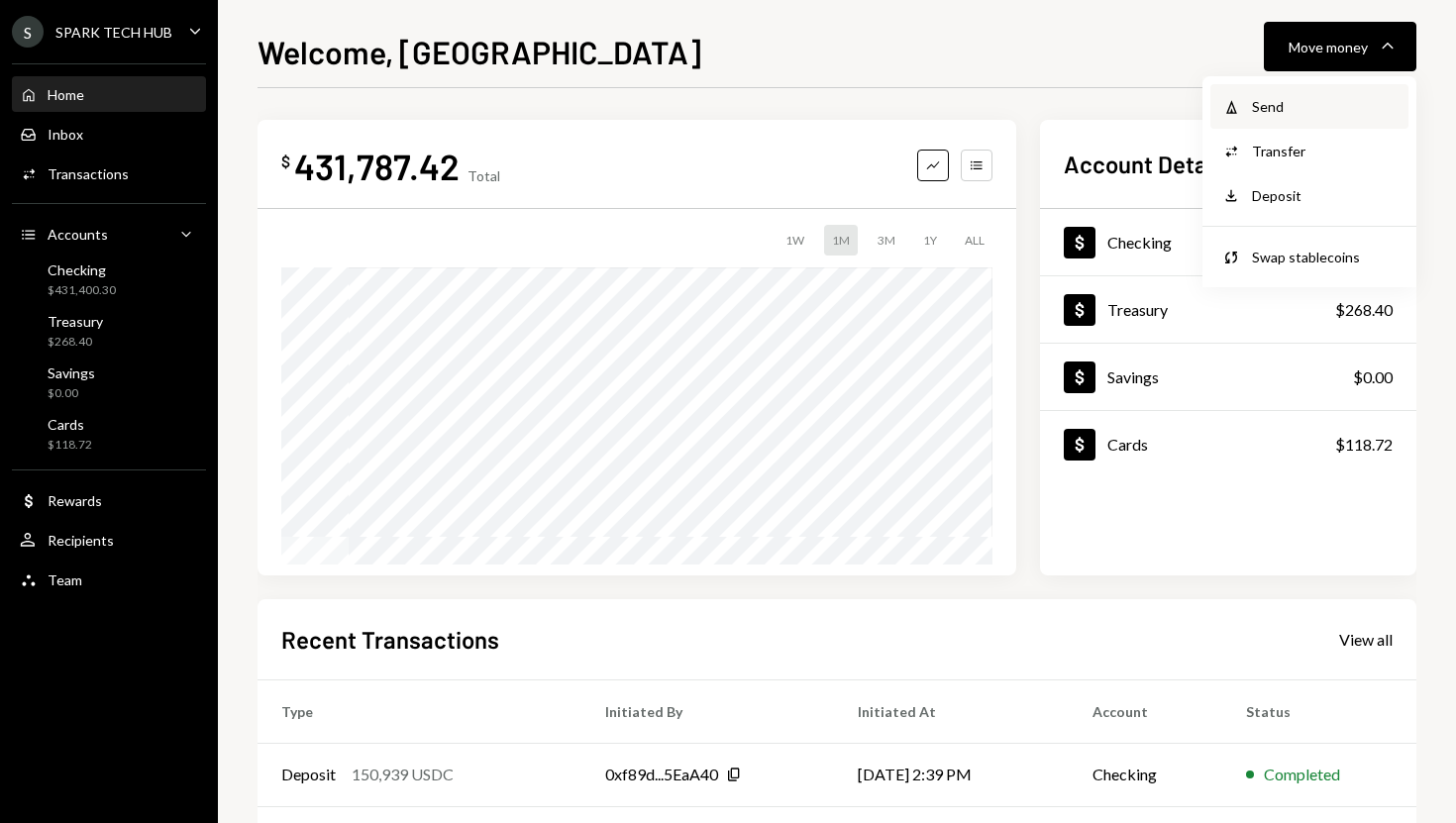 click on "Send" at bounding box center [1324, 106] 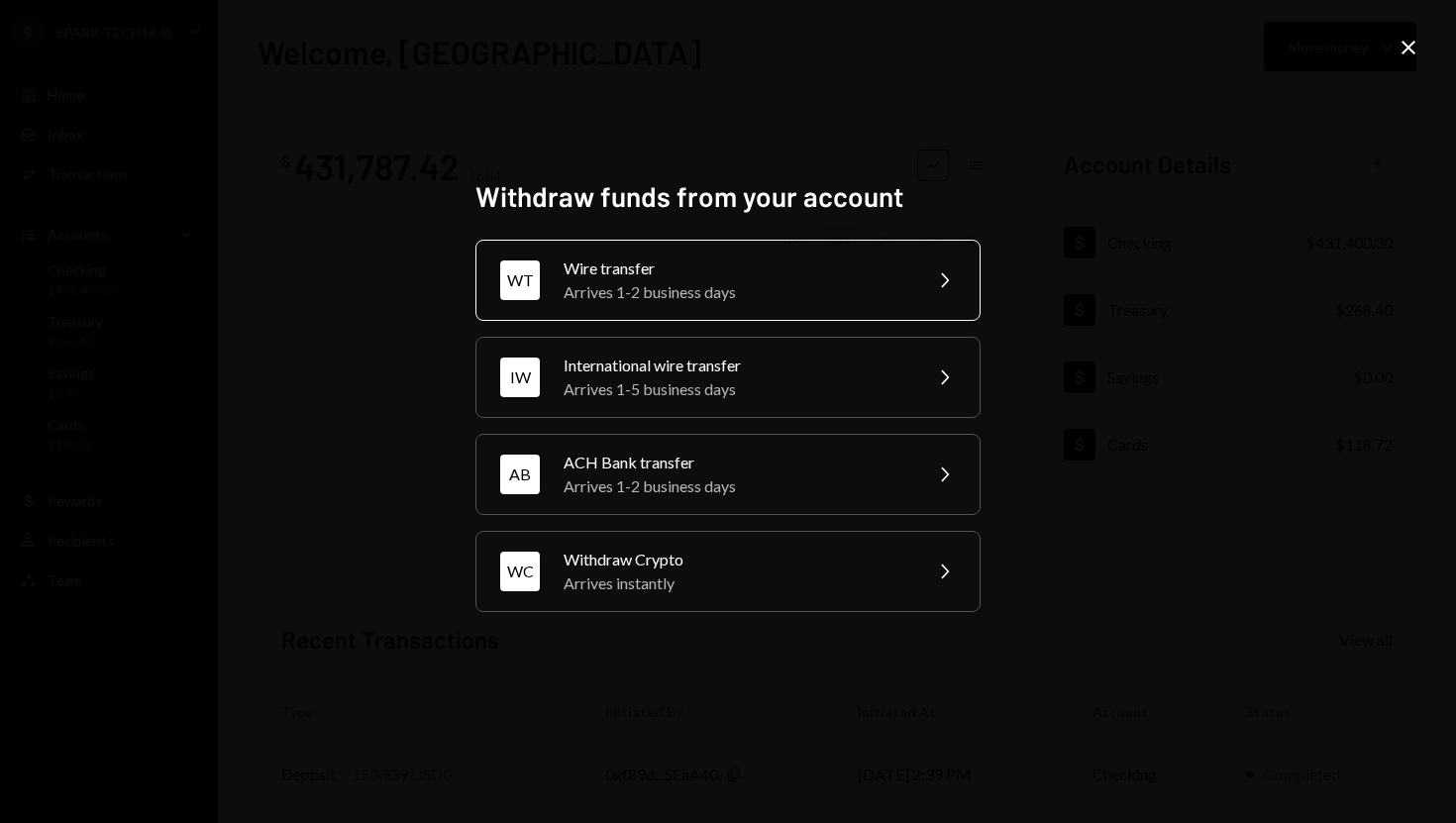 click on "Arrives 1-2 business days" at bounding box center [736, 292] 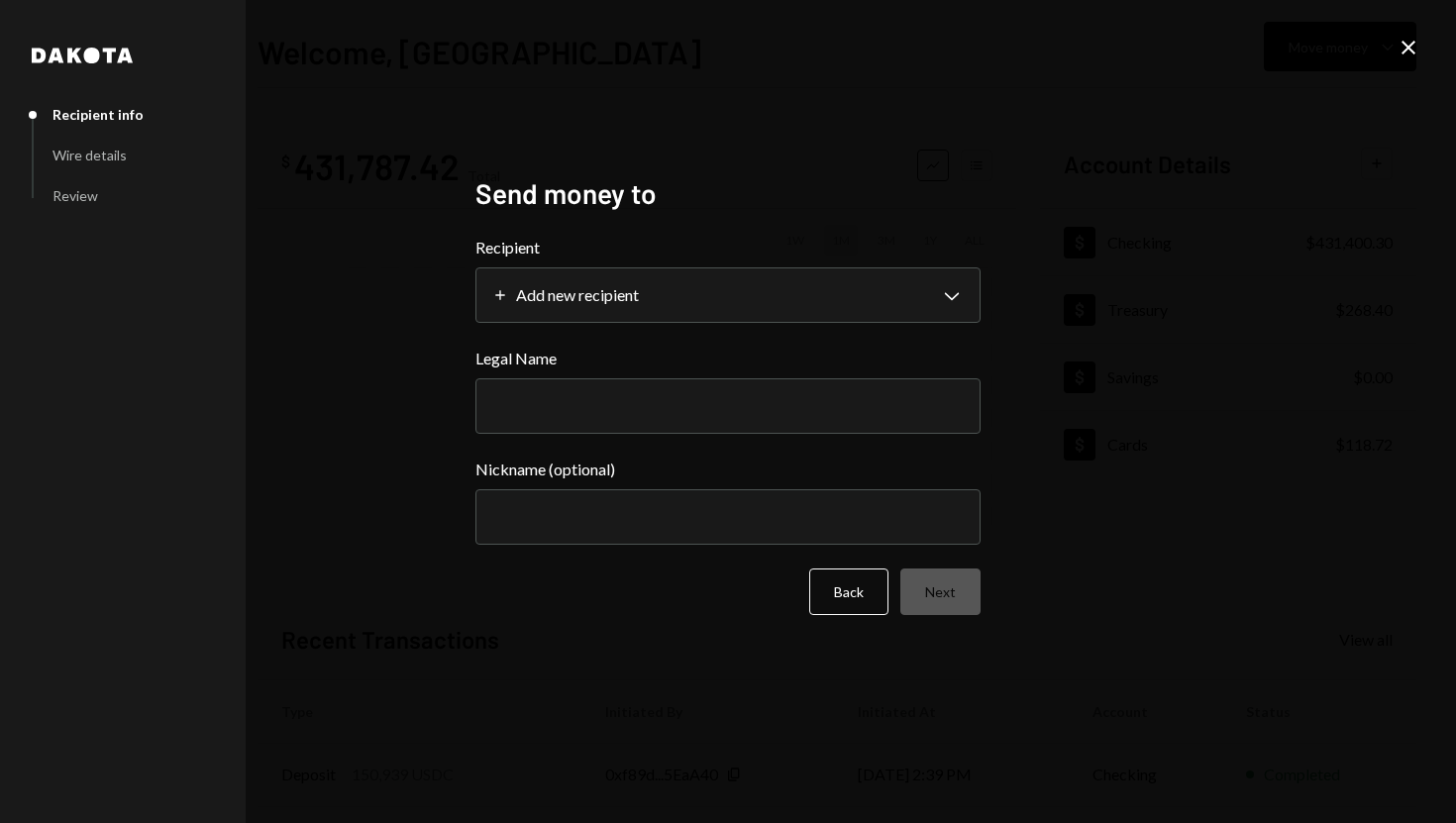 select 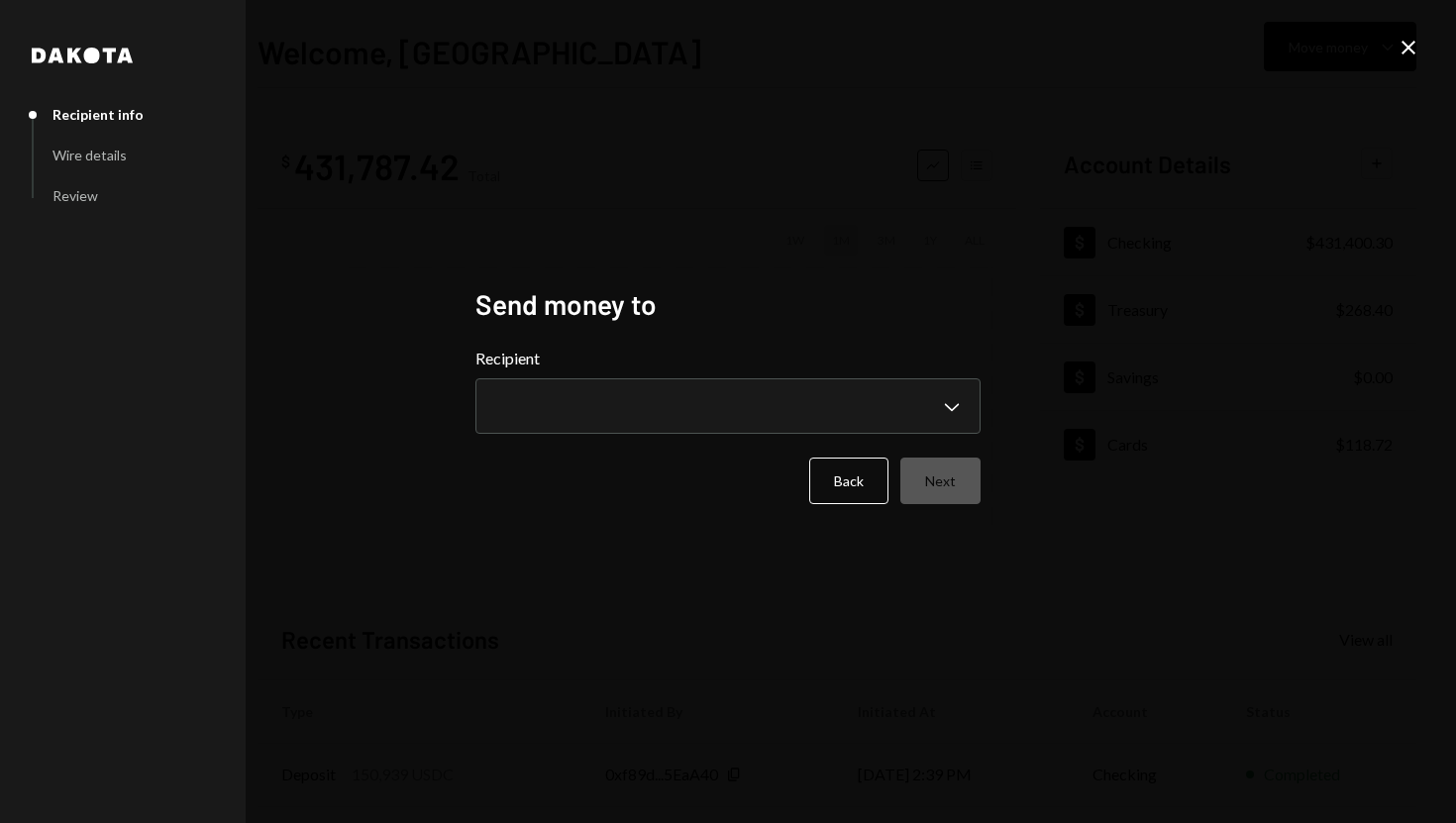 click on "Close" 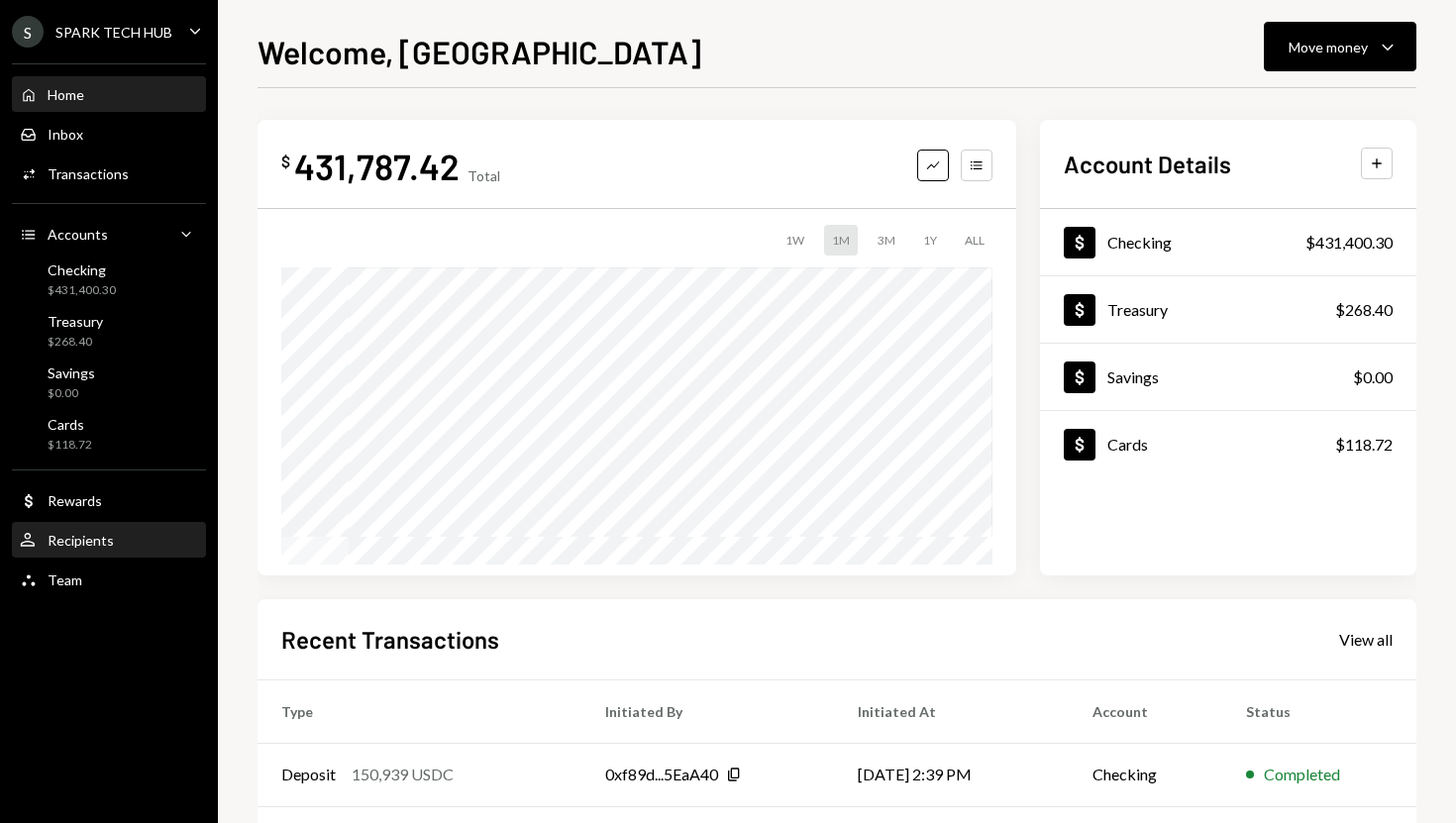 click on "User Recipients" at bounding box center [109, 541] 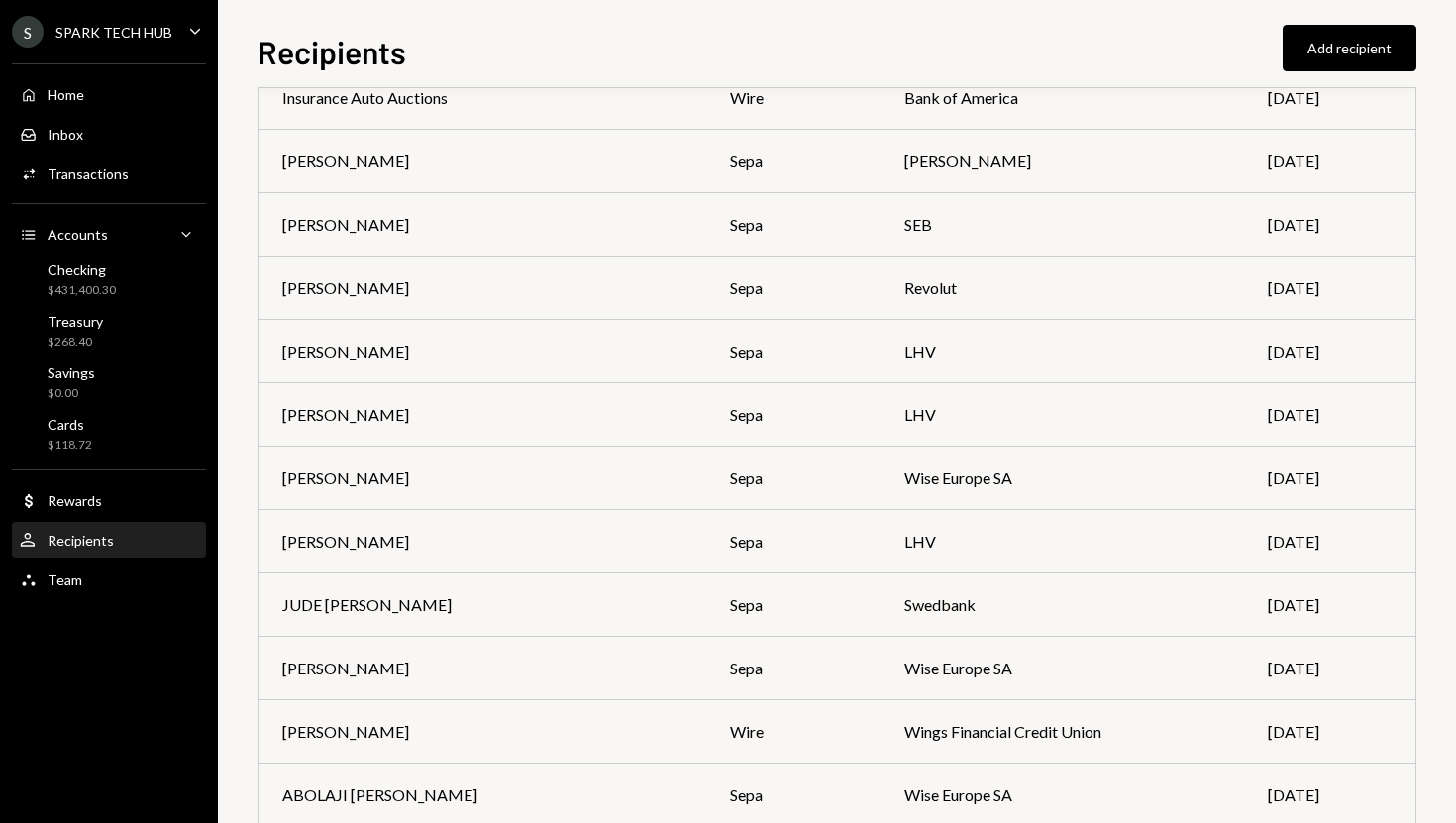 scroll, scrollTop: 3522, scrollLeft: 0, axis: vertical 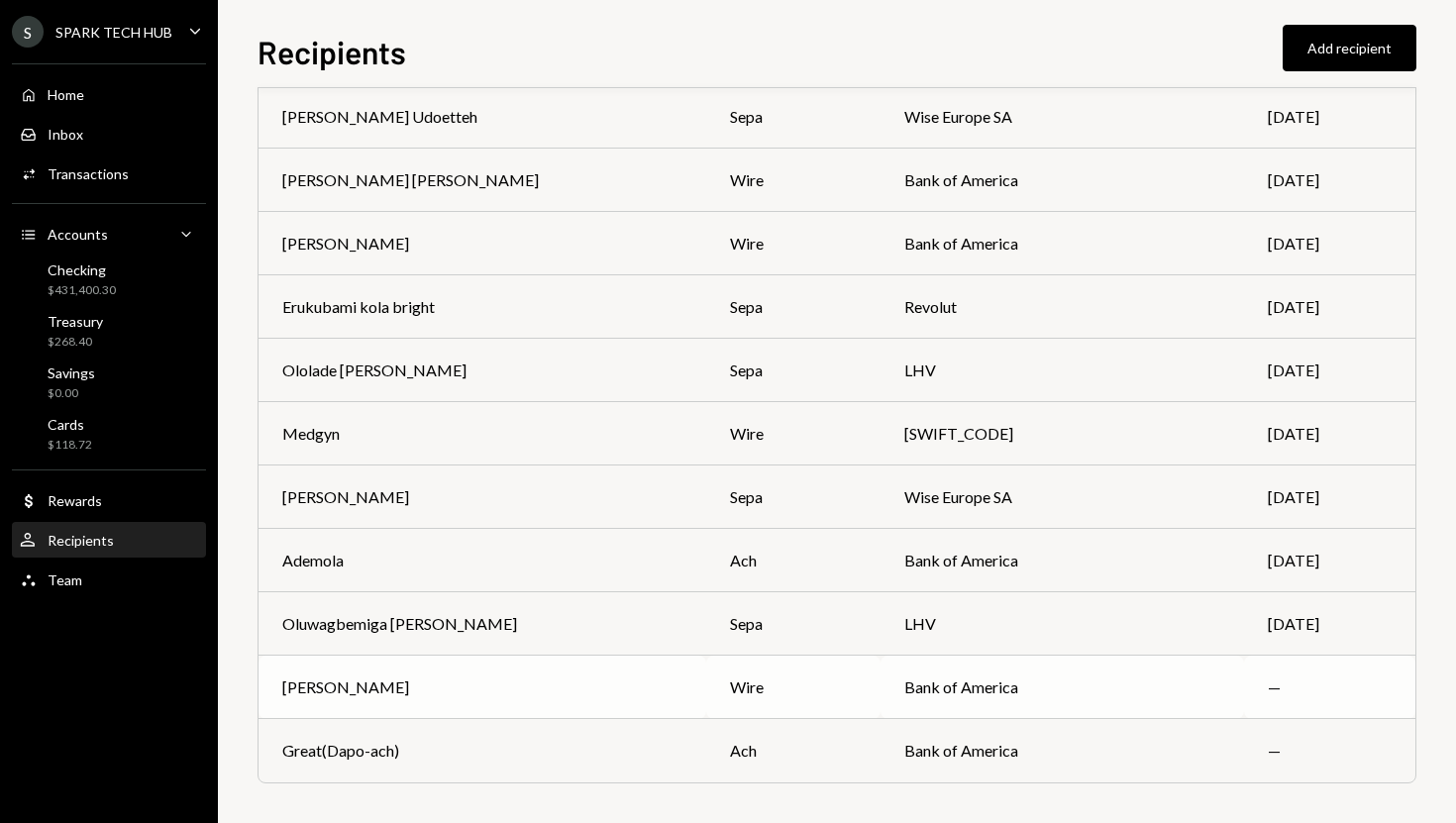 click on "wire" at bounding box center [792, 687] 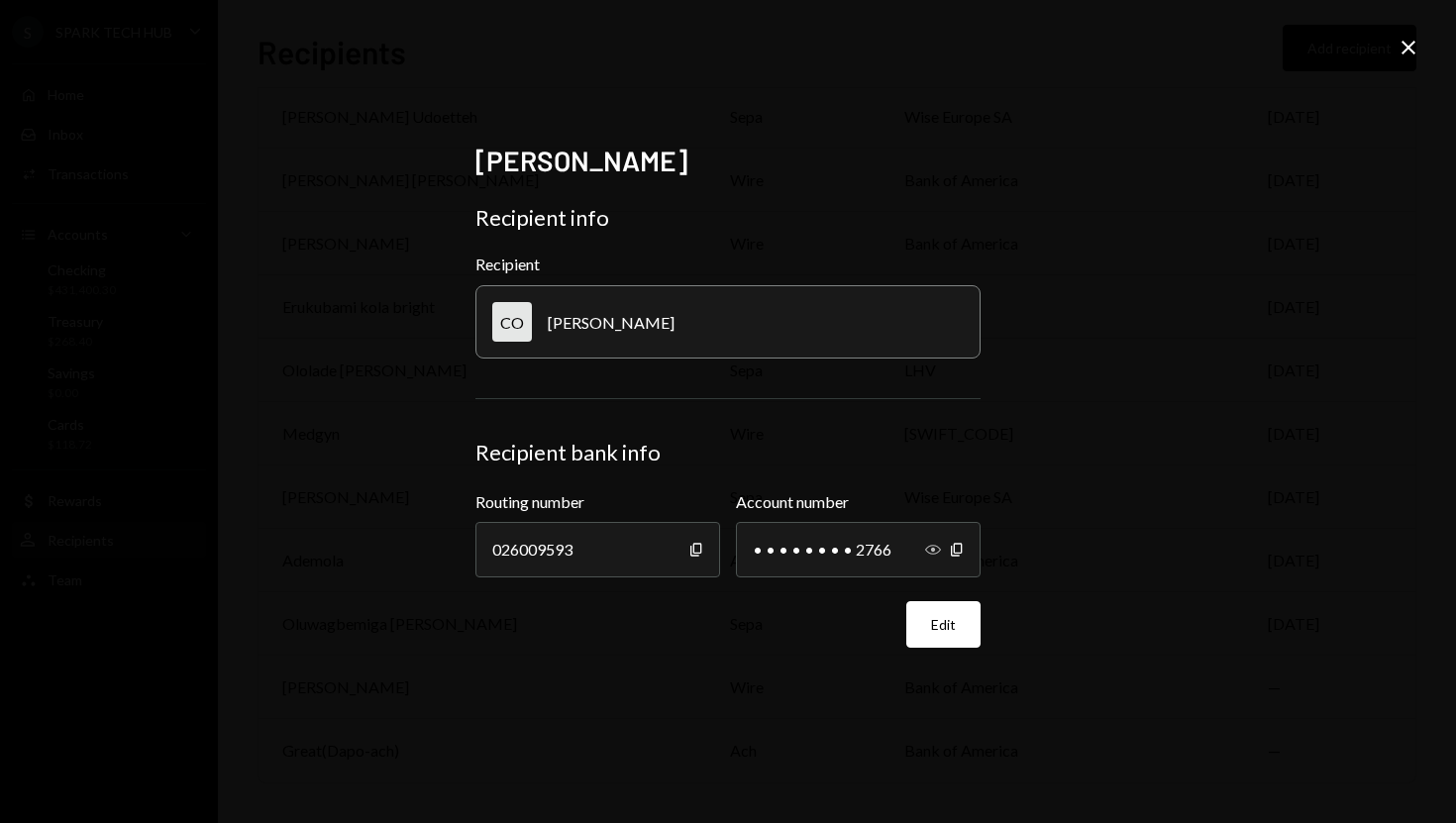 click on "Show" 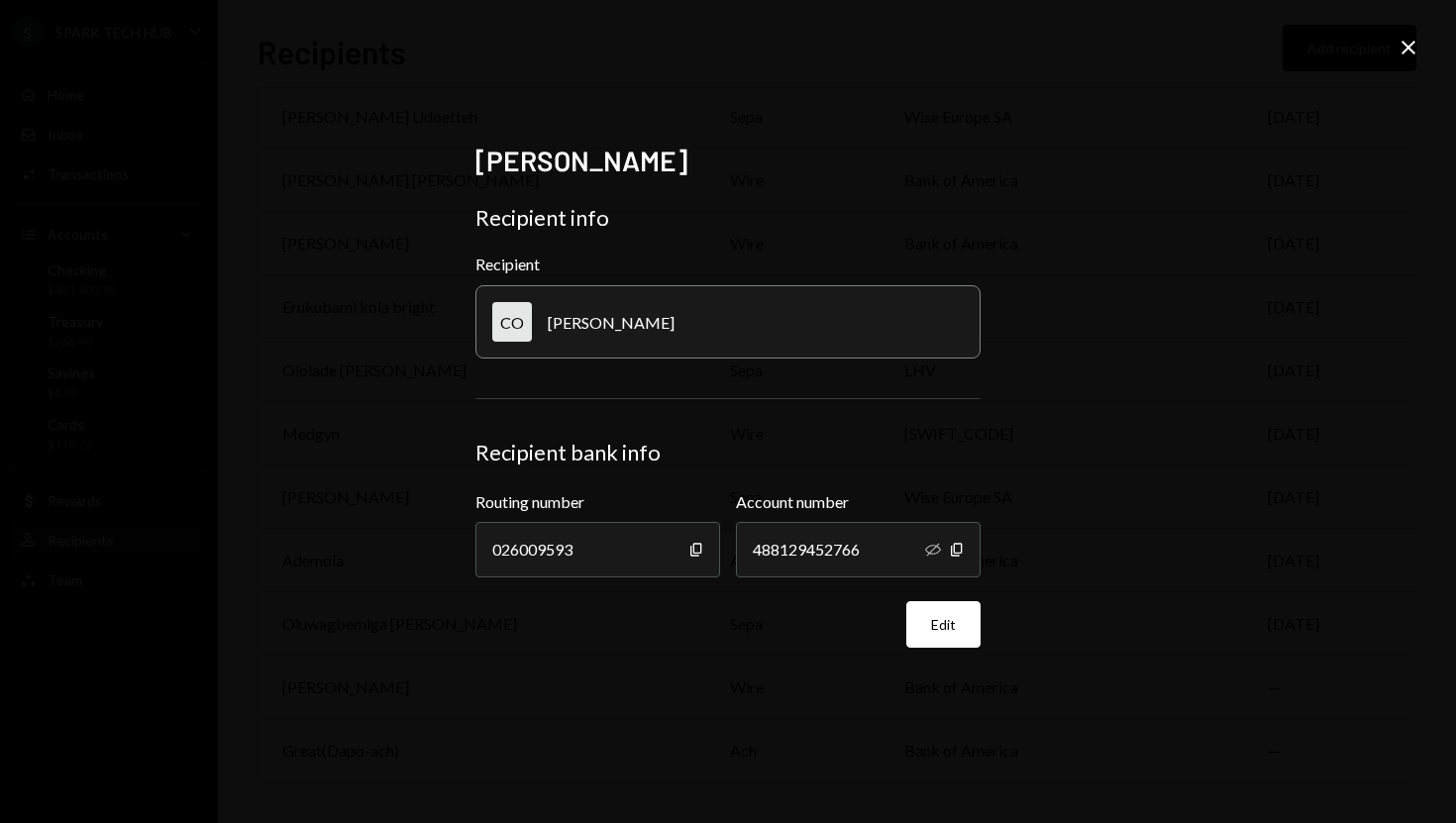 click on "Close" 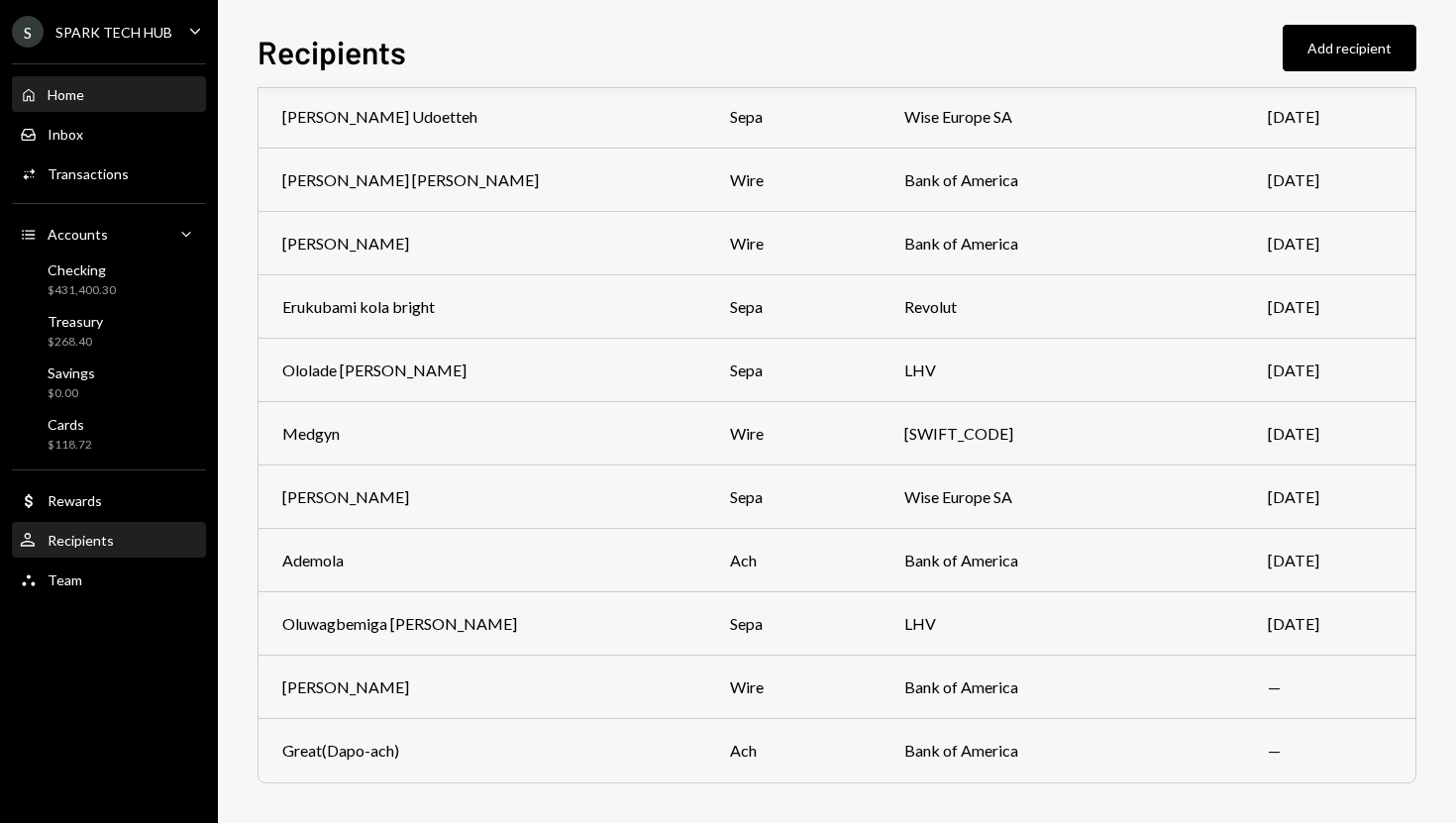click on "Home Home" at bounding box center (109, 95) 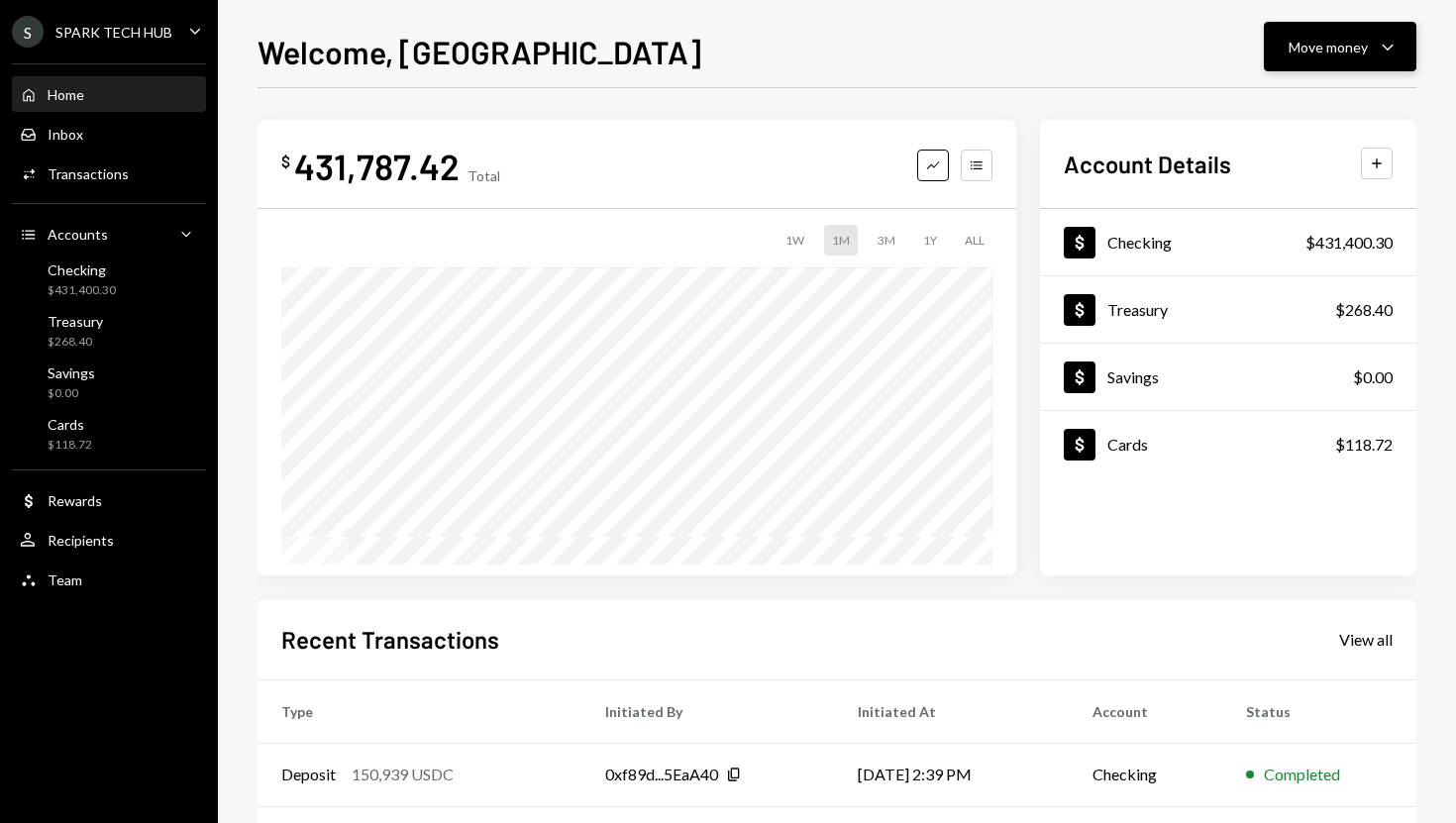click on "Move money" at bounding box center [1328, 47] 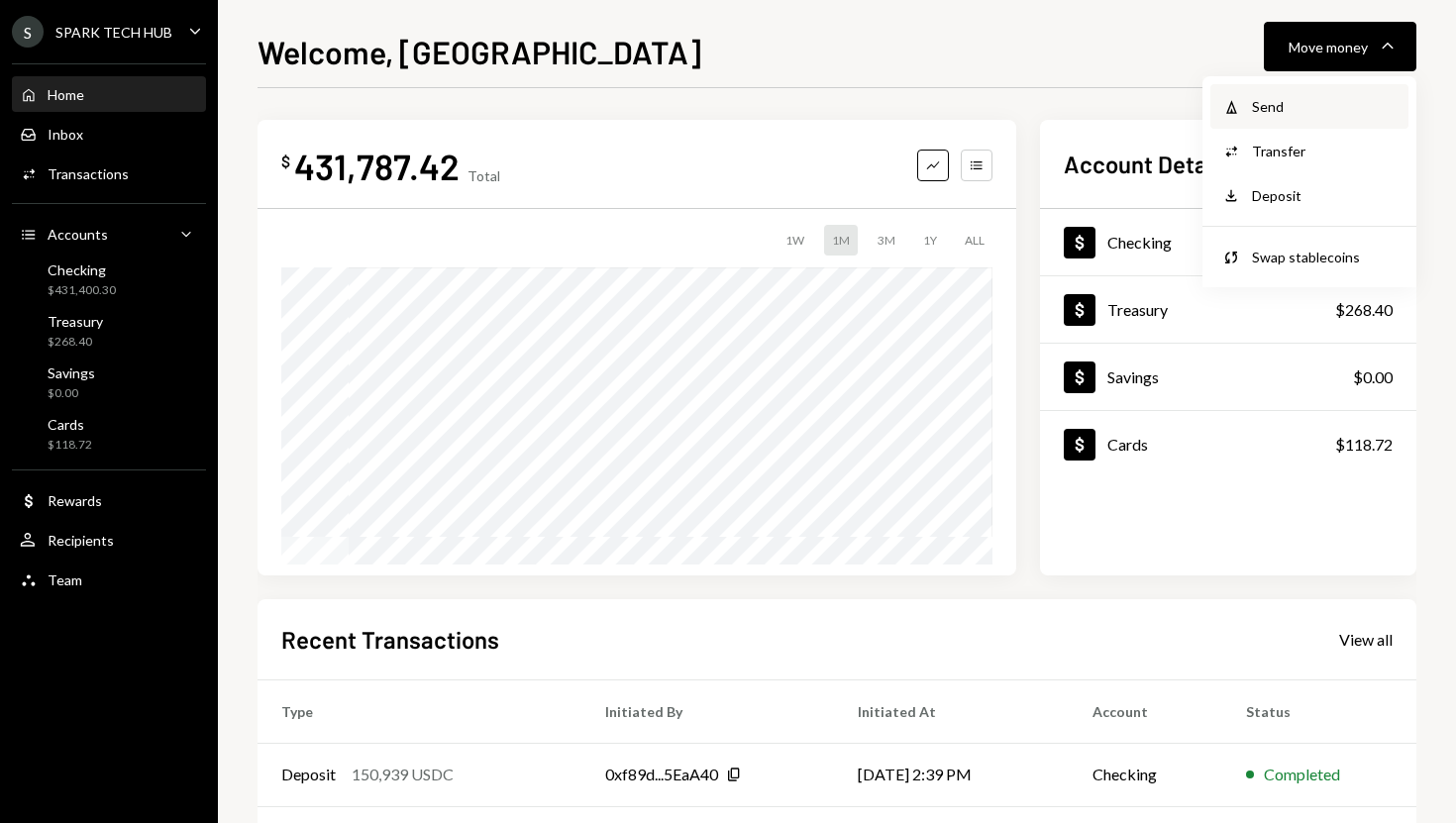 click on "Send" at bounding box center [1324, 106] 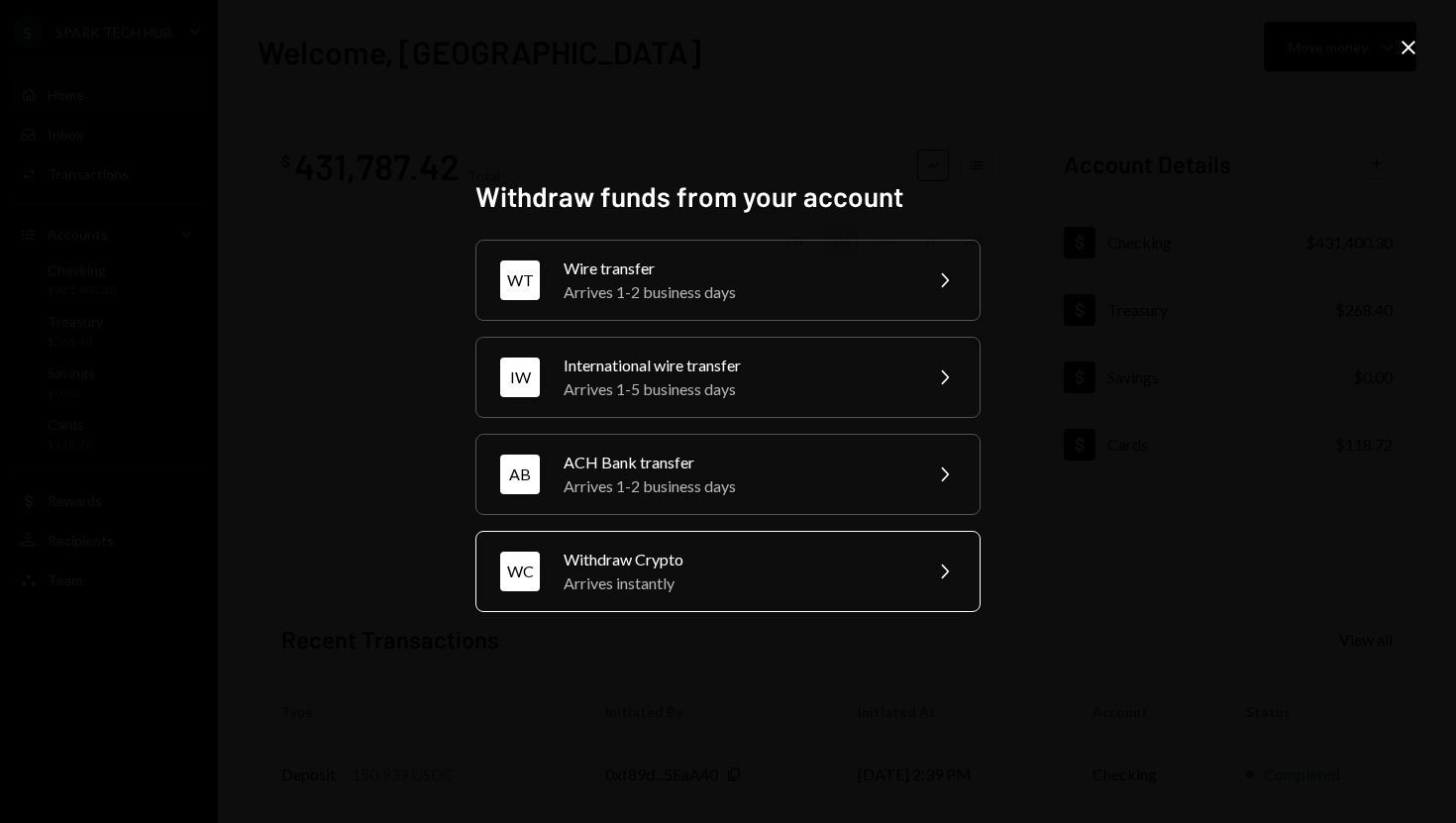 click on "Withdraw Crypto" at bounding box center (736, 560) 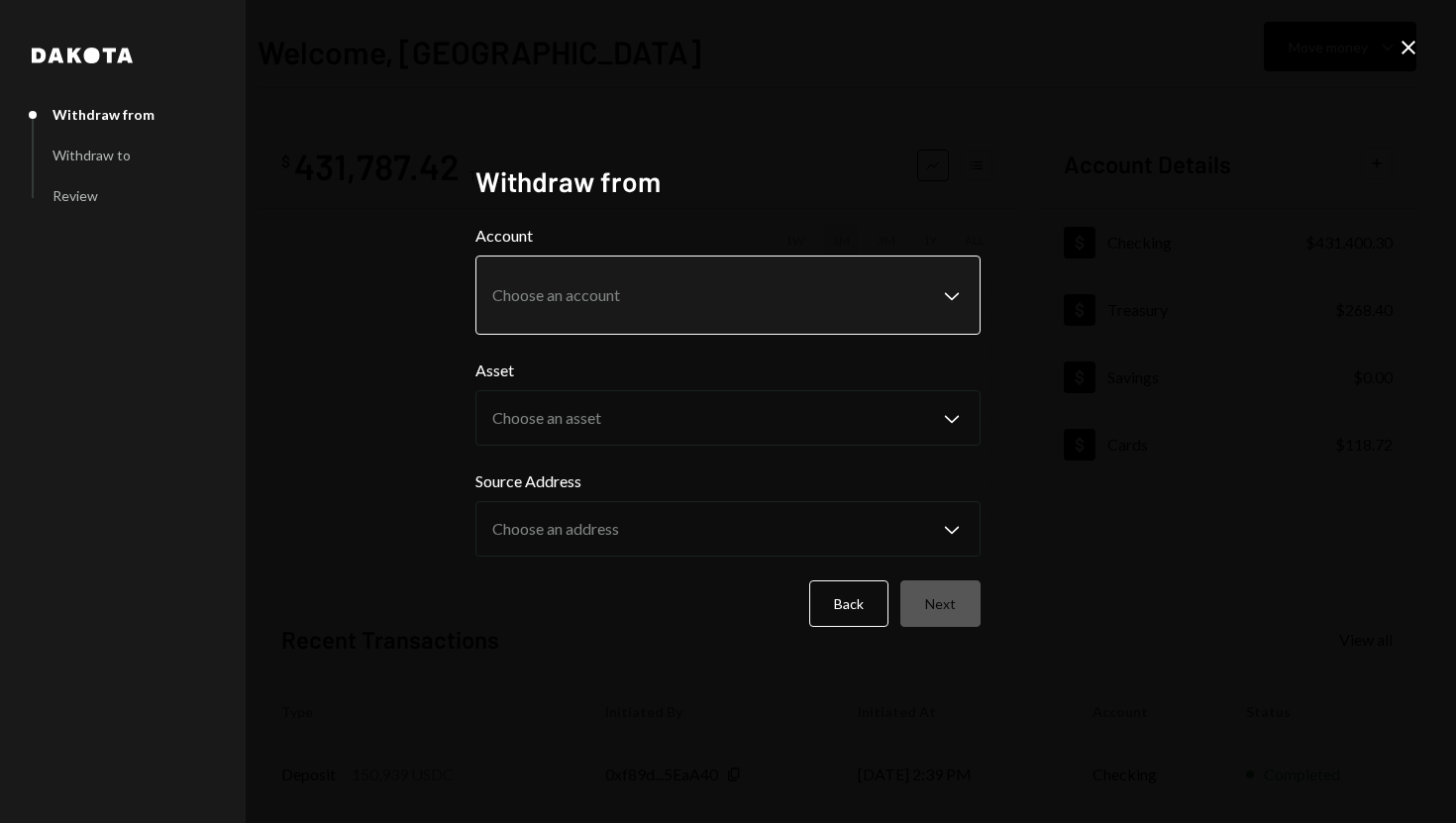 click on "S SPARK TECH HUB Caret Down Home Home Inbox Inbox Activities Transactions Accounts Accounts Caret Down Checking $431,400.30 Treasury $268.40 Savings $0.00 Cards $118.72 Dollar Rewards User Recipients Team Team Welcome, [PERSON_NAME] Move money Caret Down $ 431,787.42 Total Graph Accounts 1W 1M 3M 1Y ALL Account Details Plus Dollar Checking $431,400.30 Dollar Treasury $268.40 Dollar Savings $0.00 Dollar Cards $118.72 Recent Transactions View all Type Initiated By Initiated At Account Status Deposit 150,939  USDC 0xf89d...5EaA40 Copy [DATE] 2:39 PM Checking Completed Withdrawal 50,000  USDC [PERSON_NAME] [DATE] 1:33 PM Checking Completed Withdrawal 10,000  USDC [PERSON_NAME] [DATE] 9:34 AM Checking Completed Deposit 305,686  USDC 0xf89d...5EaA40 Copy [DATE] 12:52 PM Checking Completed Withdrawal 10,000  USDC [PERSON_NAME] [DATE] 11:48 AM Checking Completed Welcome, [PERSON_NAME] - [PERSON_NAME] from Withdraw to Review Withdraw from Account Choose an account Chevron Down Asset Choose an asset" at bounding box center (728, 411) 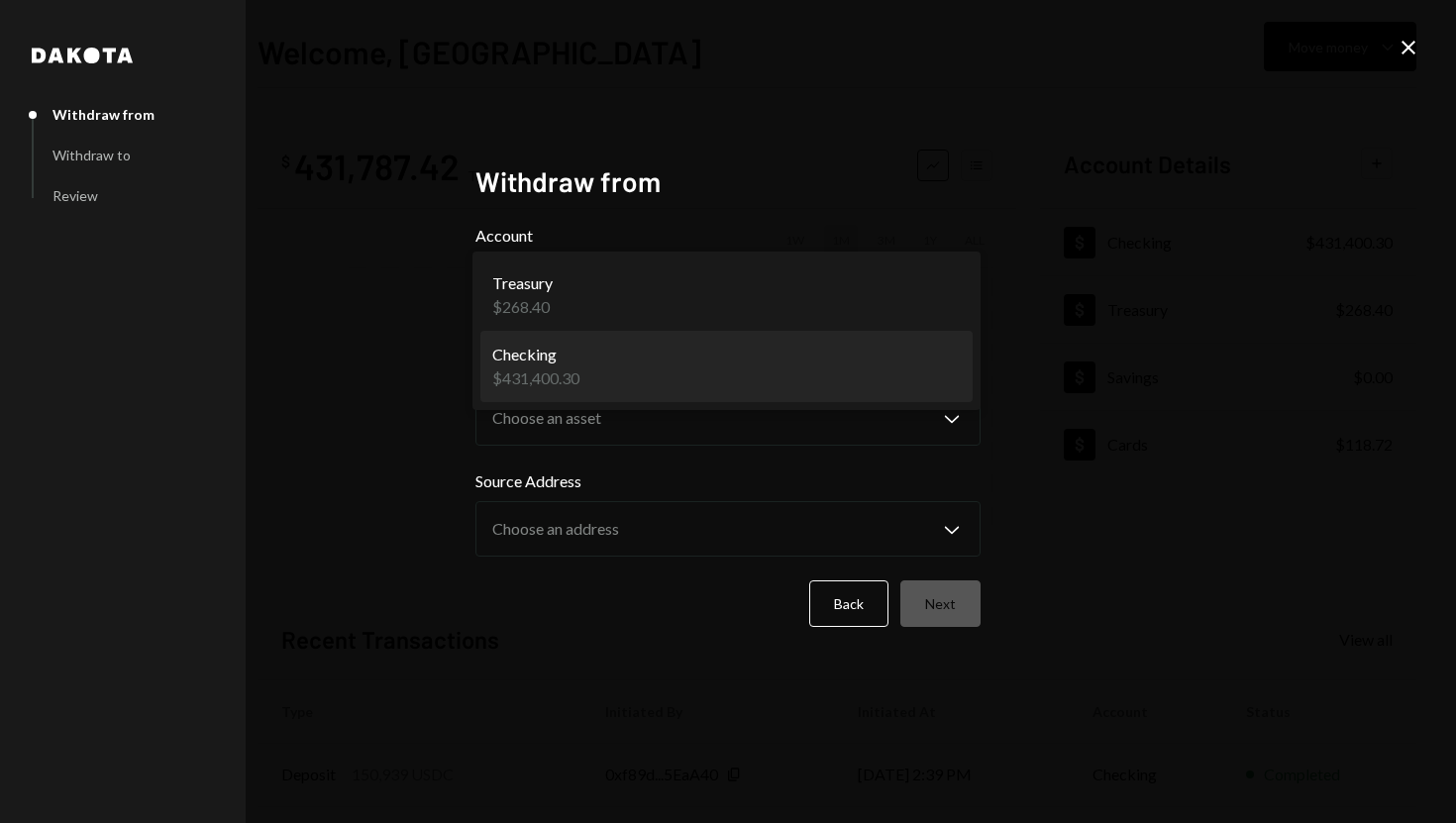 select on "**********" 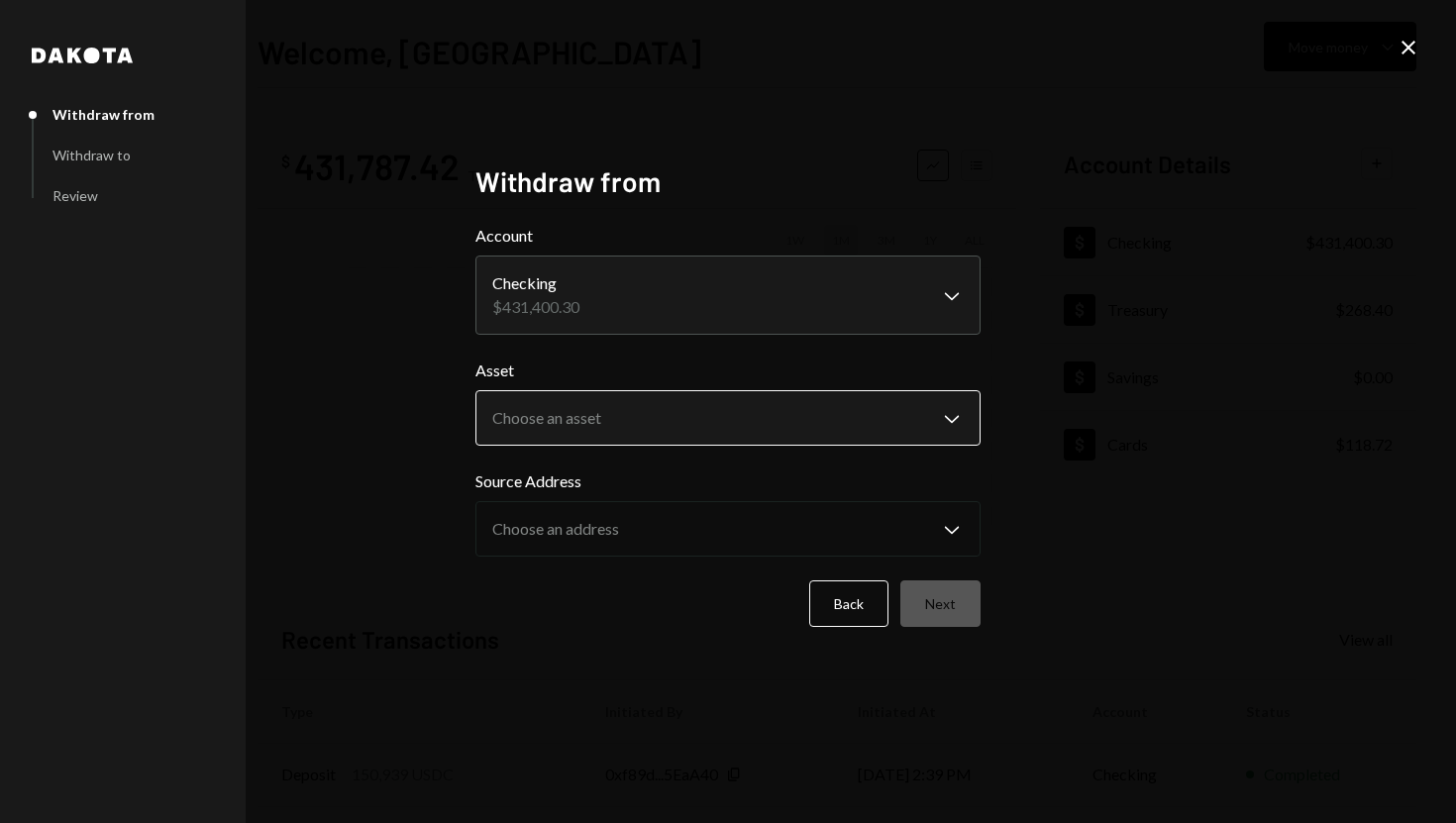 click on "**********" at bounding box center (728, 411) 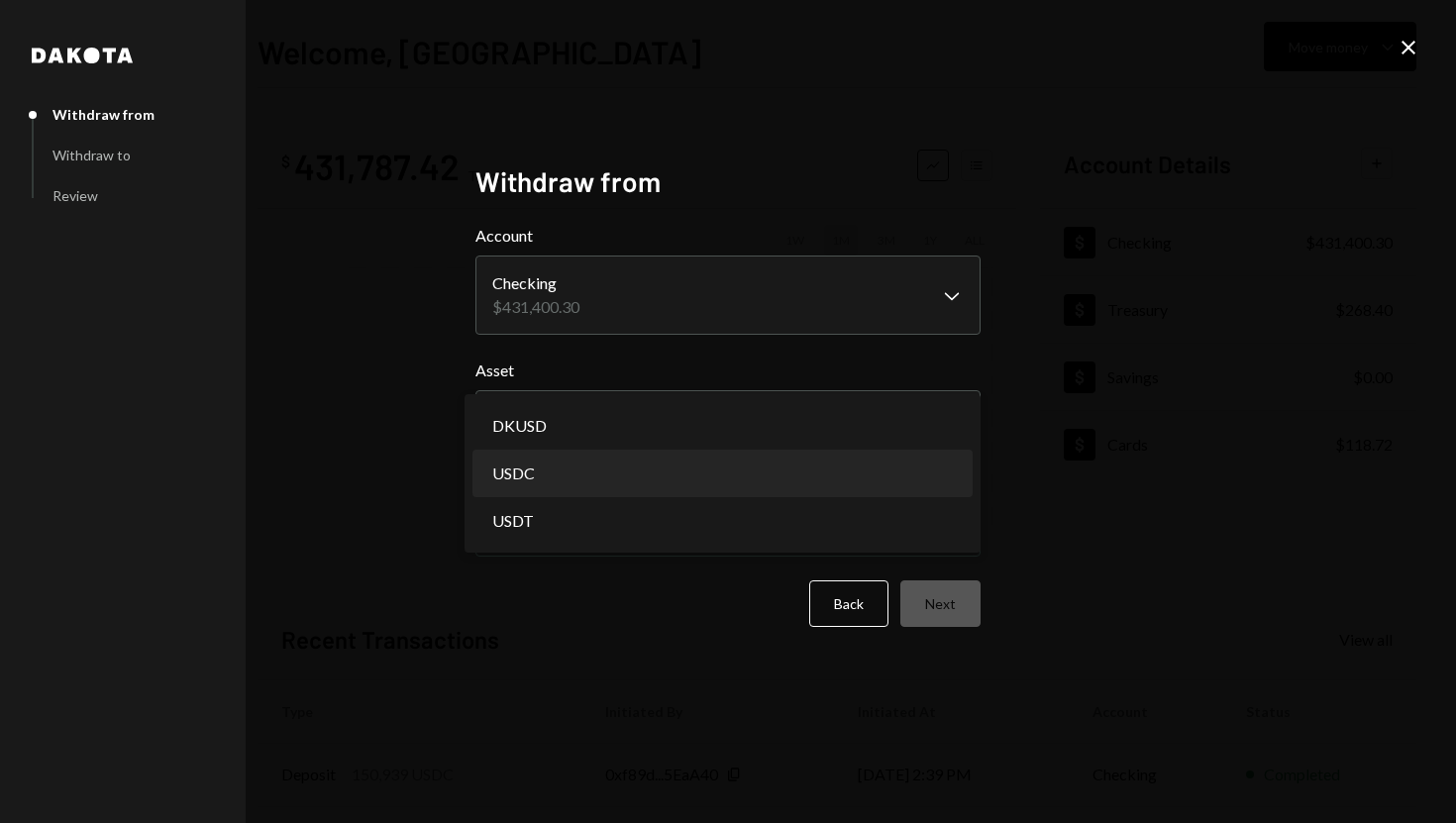 select on "****" 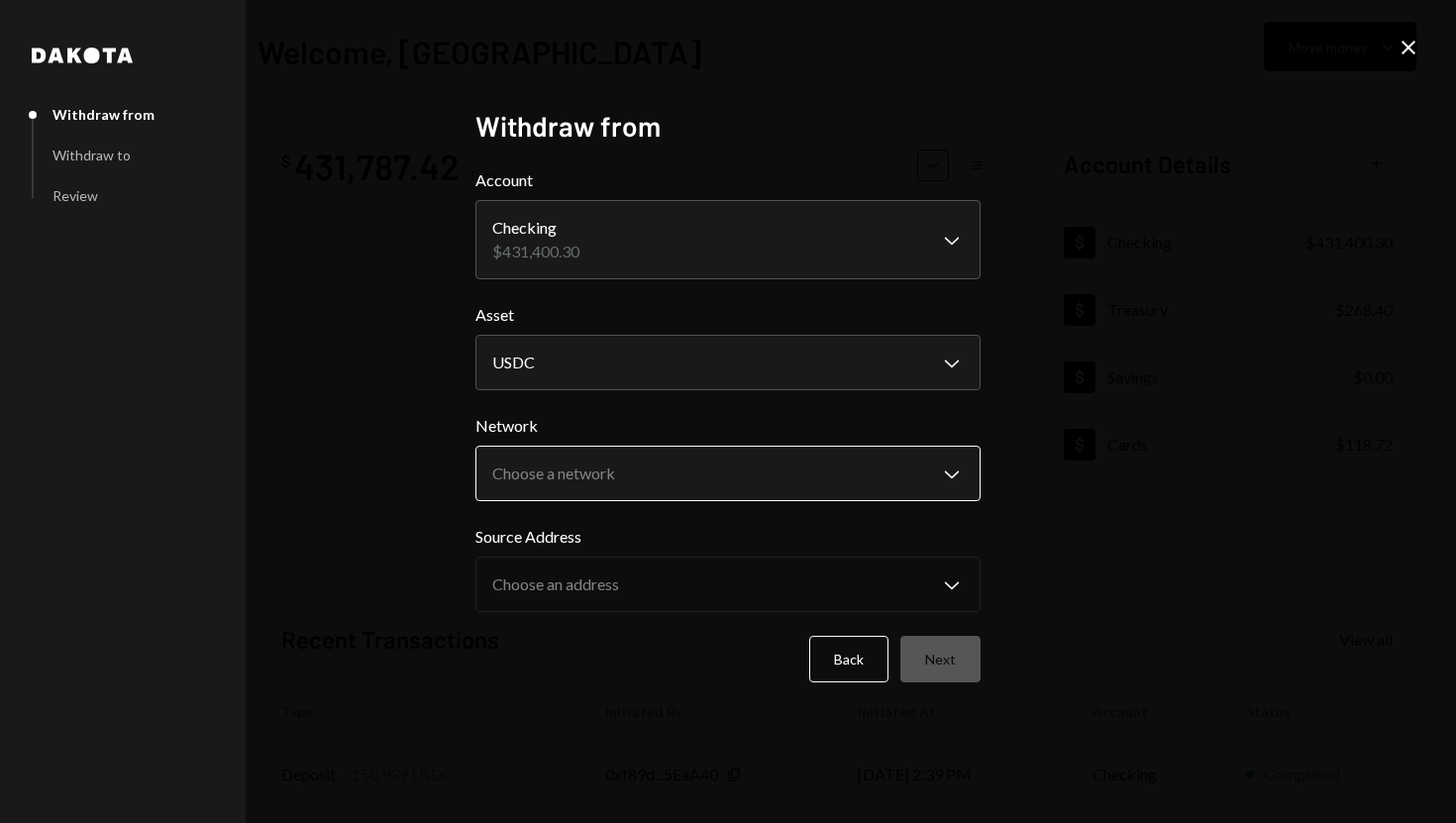 click on "**********" at bounding box center [728, 411] 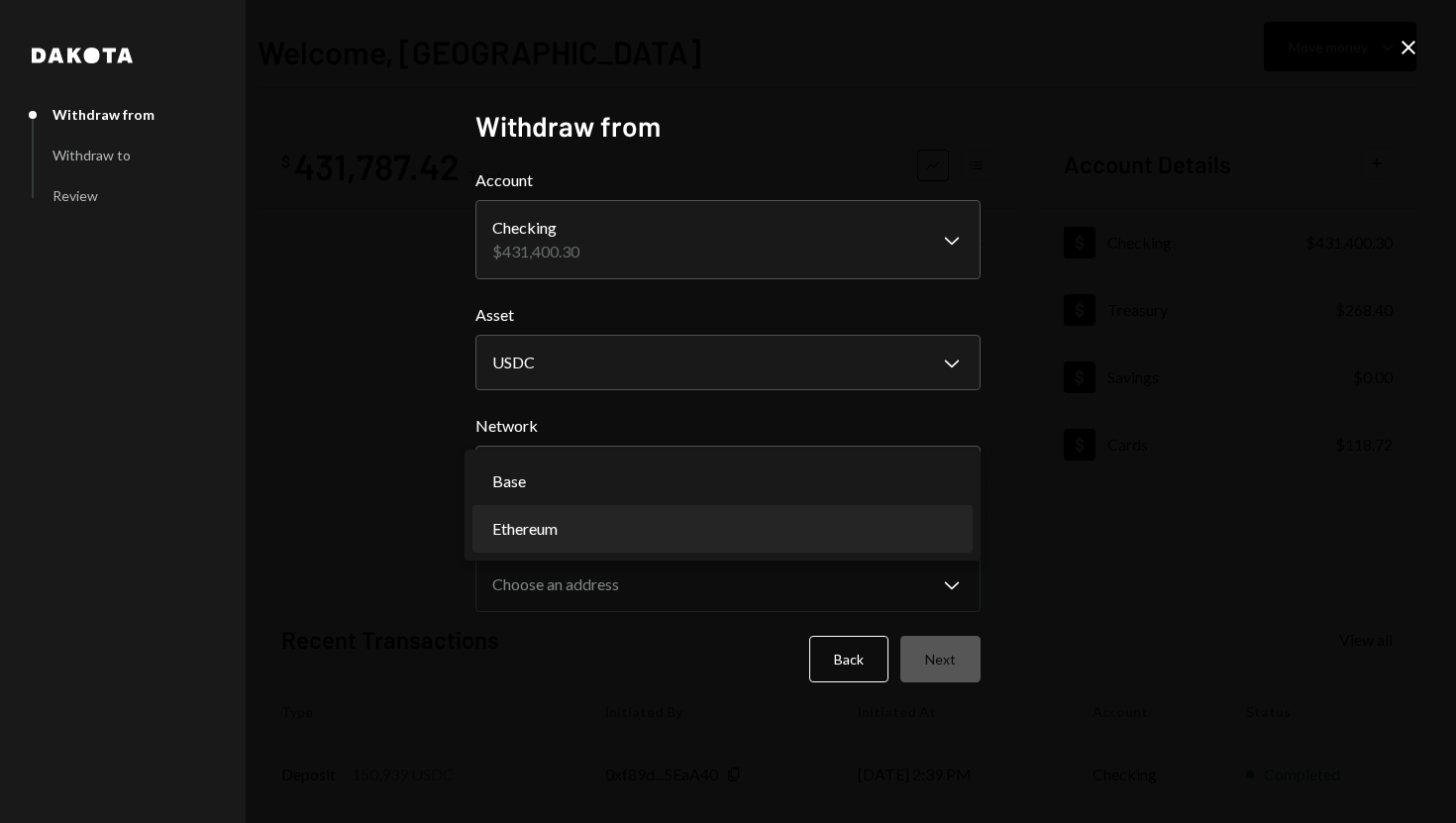select on "**********" 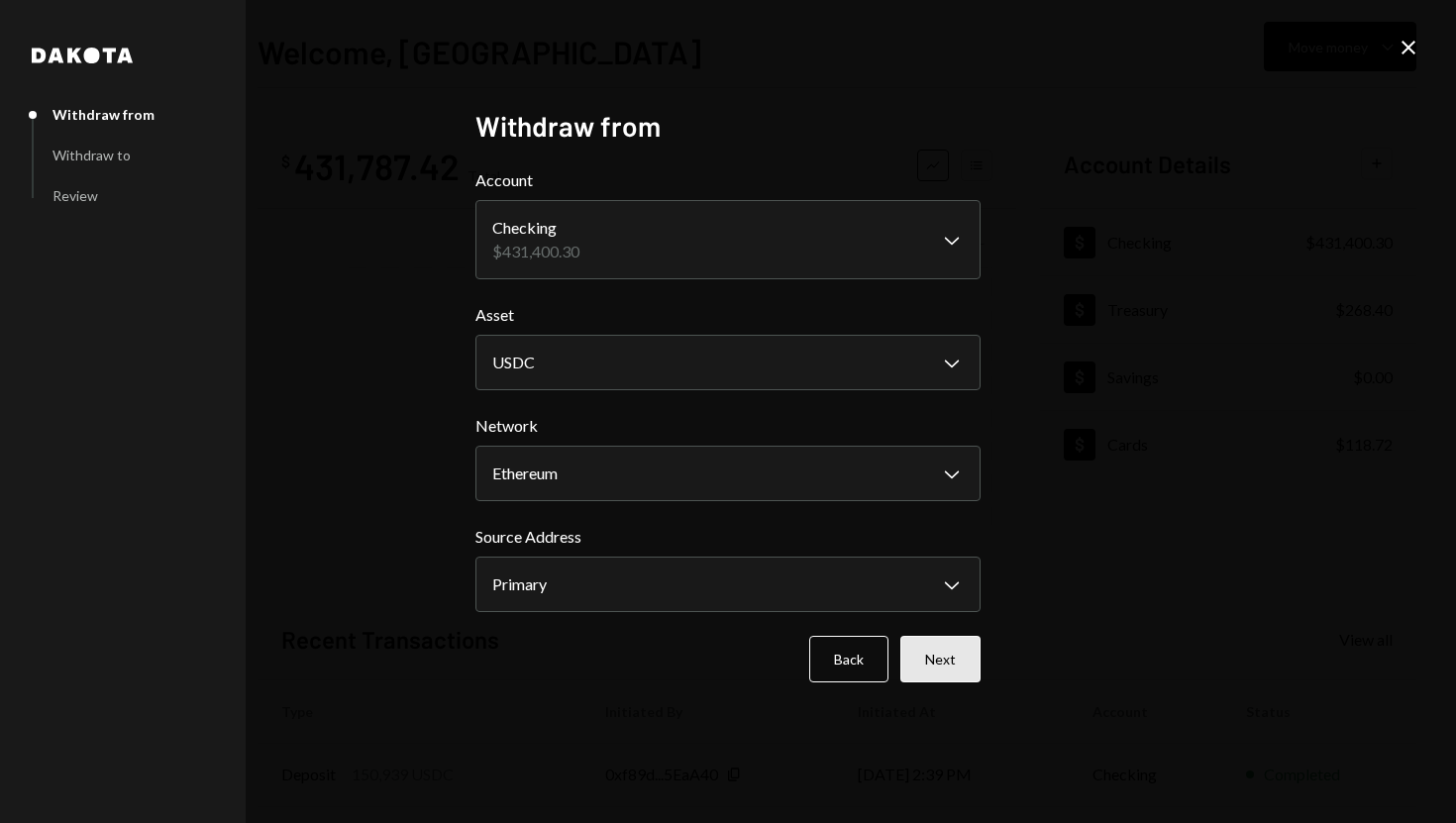 click on "Next" at bounding box center [940, 659] 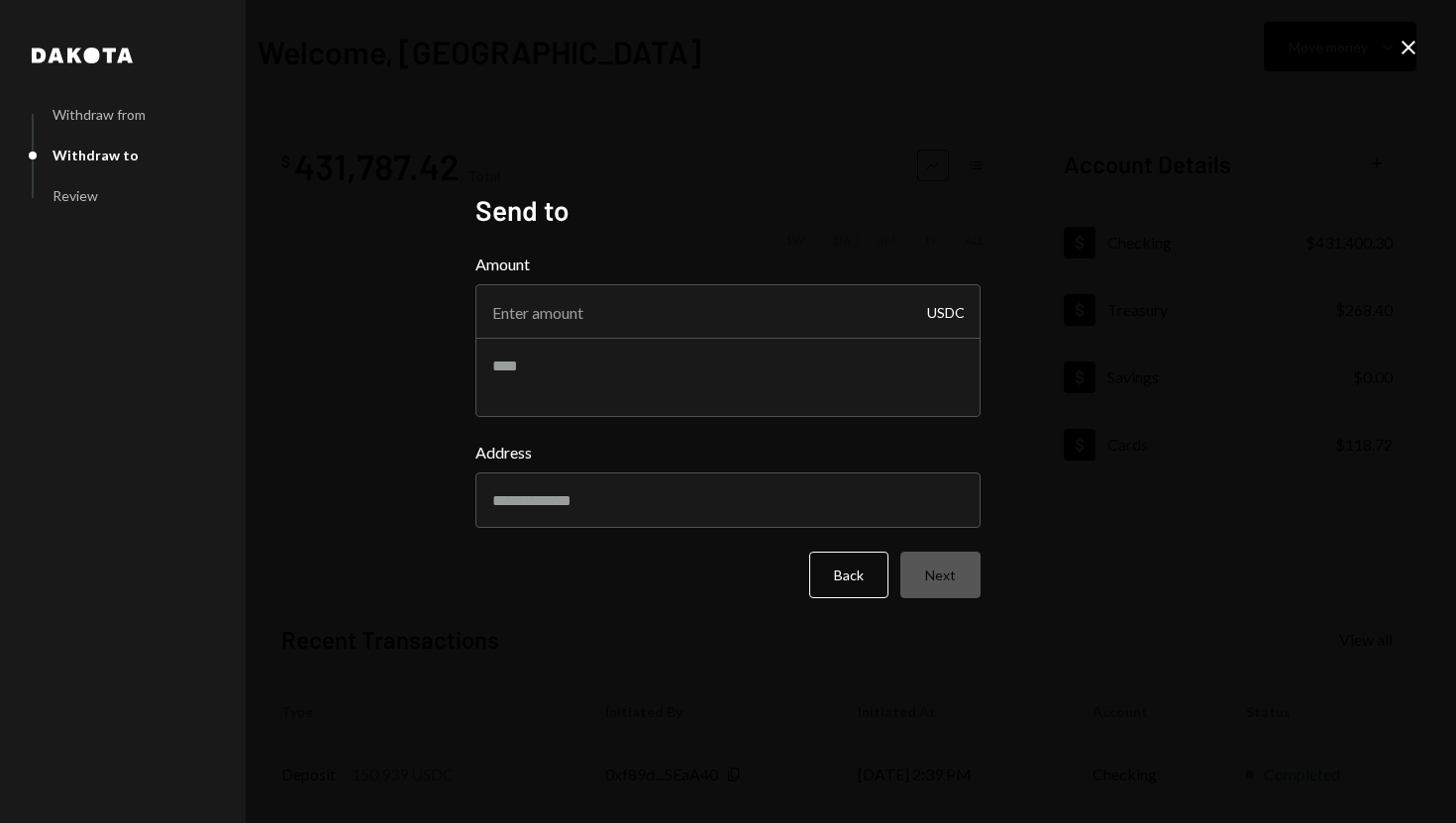 click on "Close" 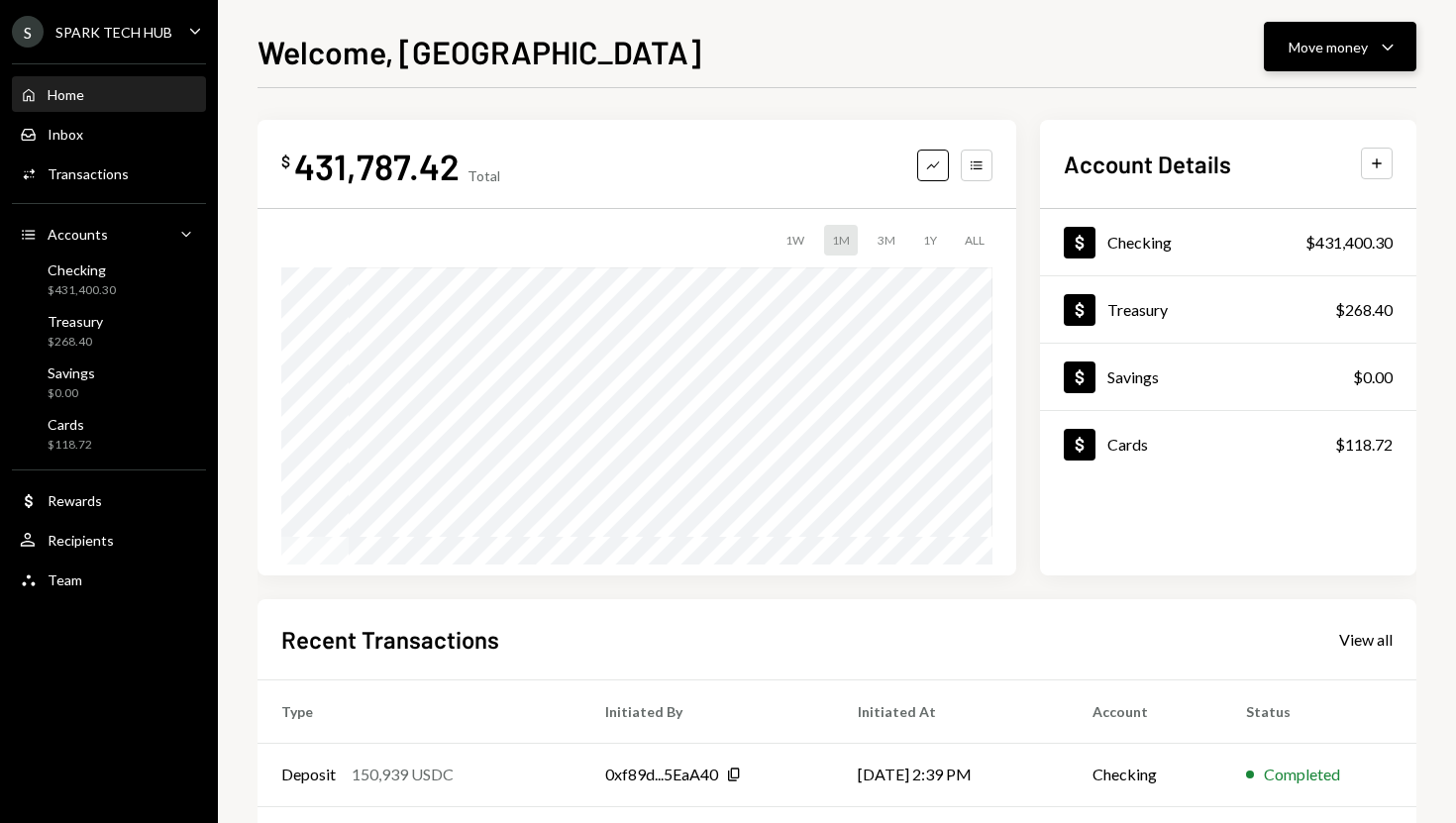 click on "Move money Caret Down" at bounding box center (1340, 47) 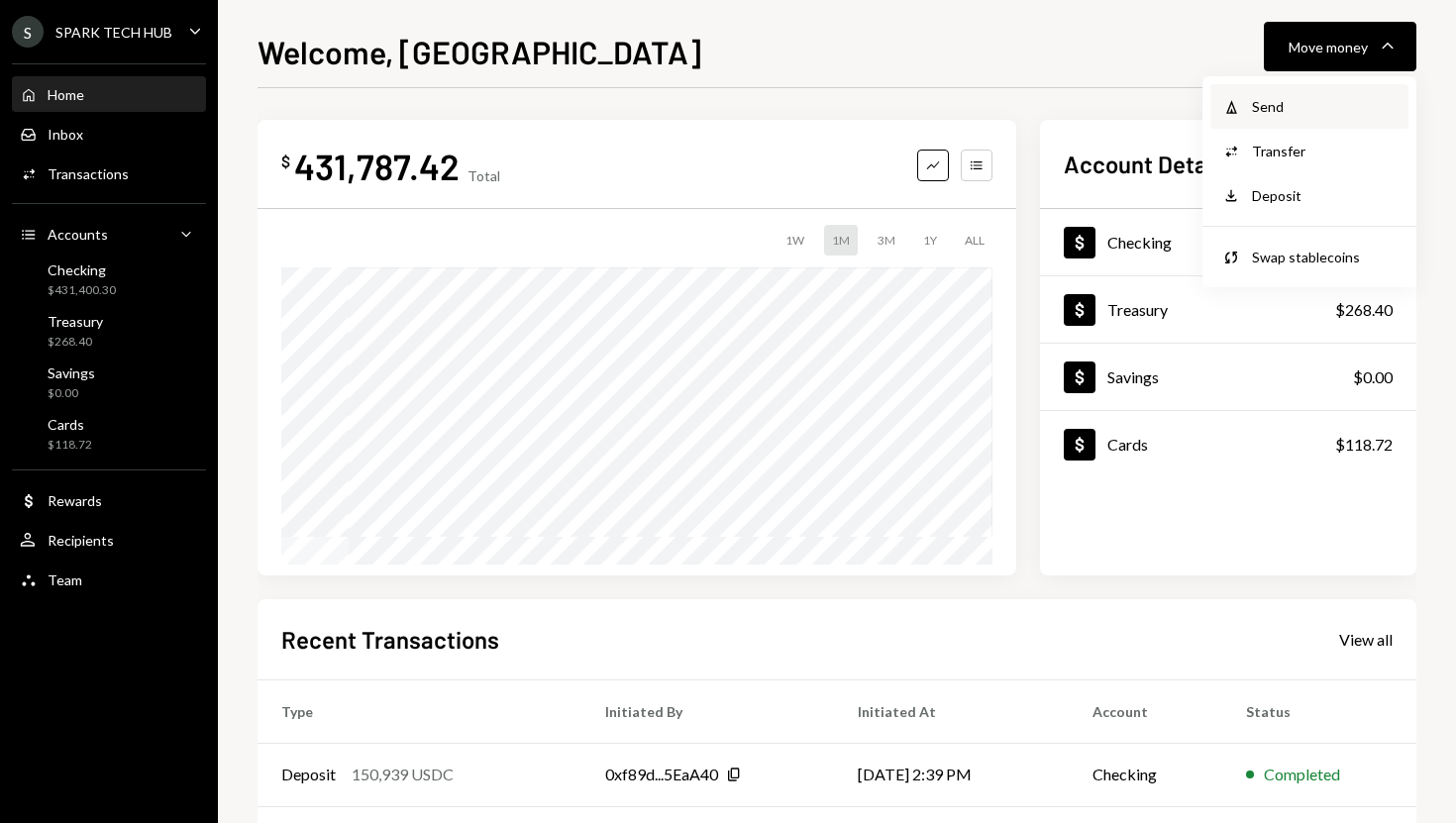 click on "Withdraw Send" at bounding box center (1309, 106) 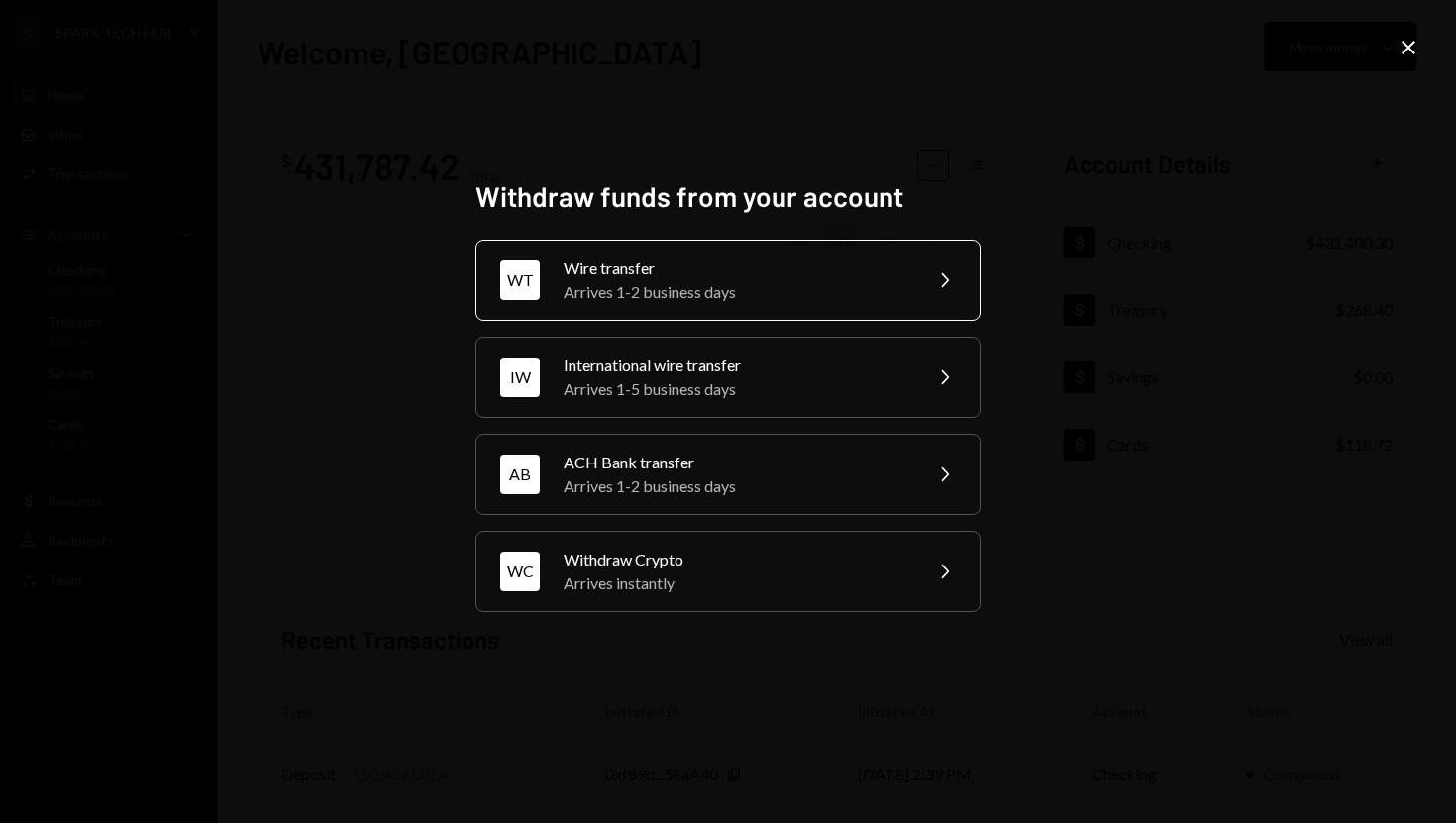 click on "Wire transfer" at bounding box center [736, 268] 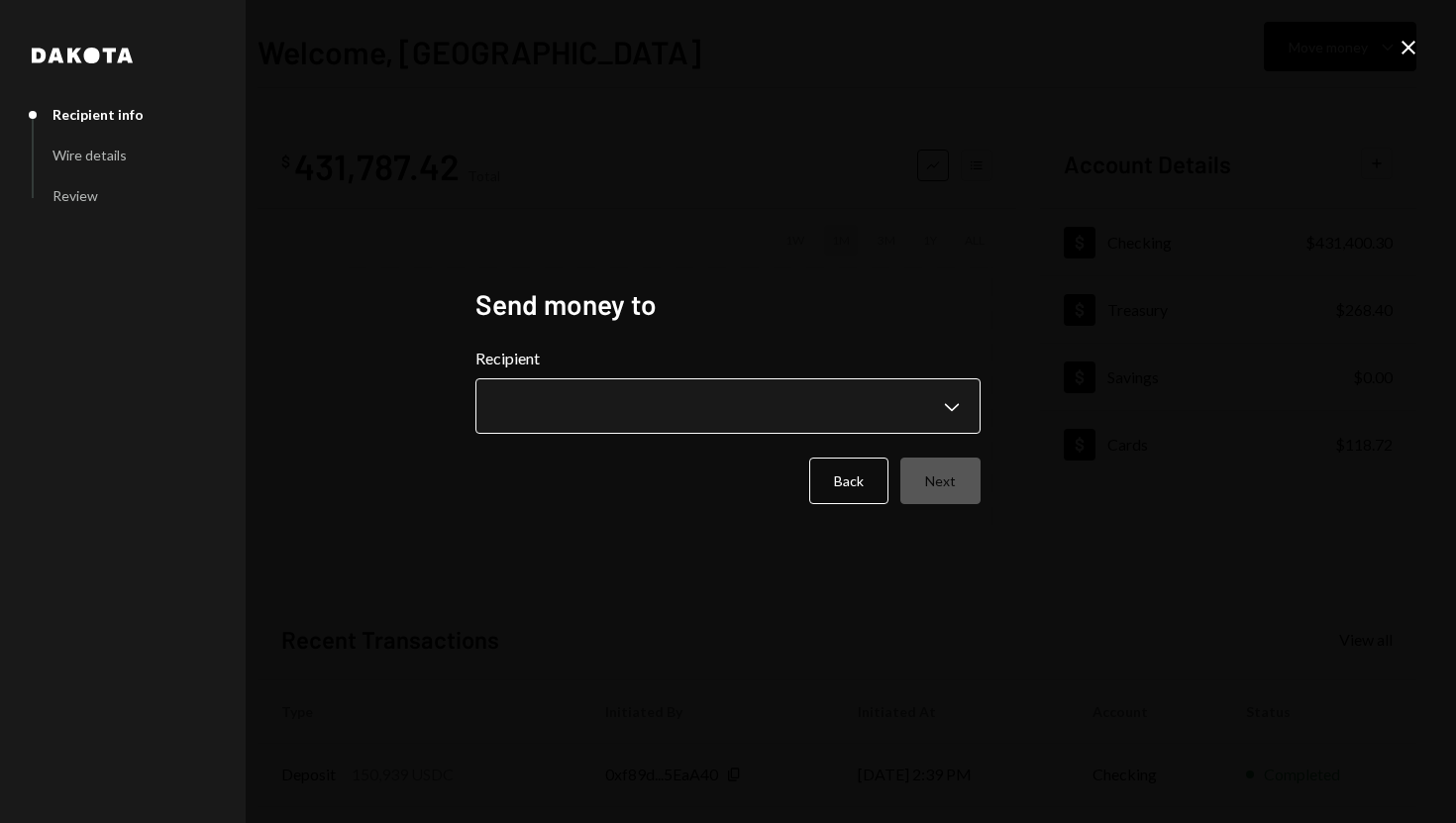 click on "**********" at bounding box center [728, 411] 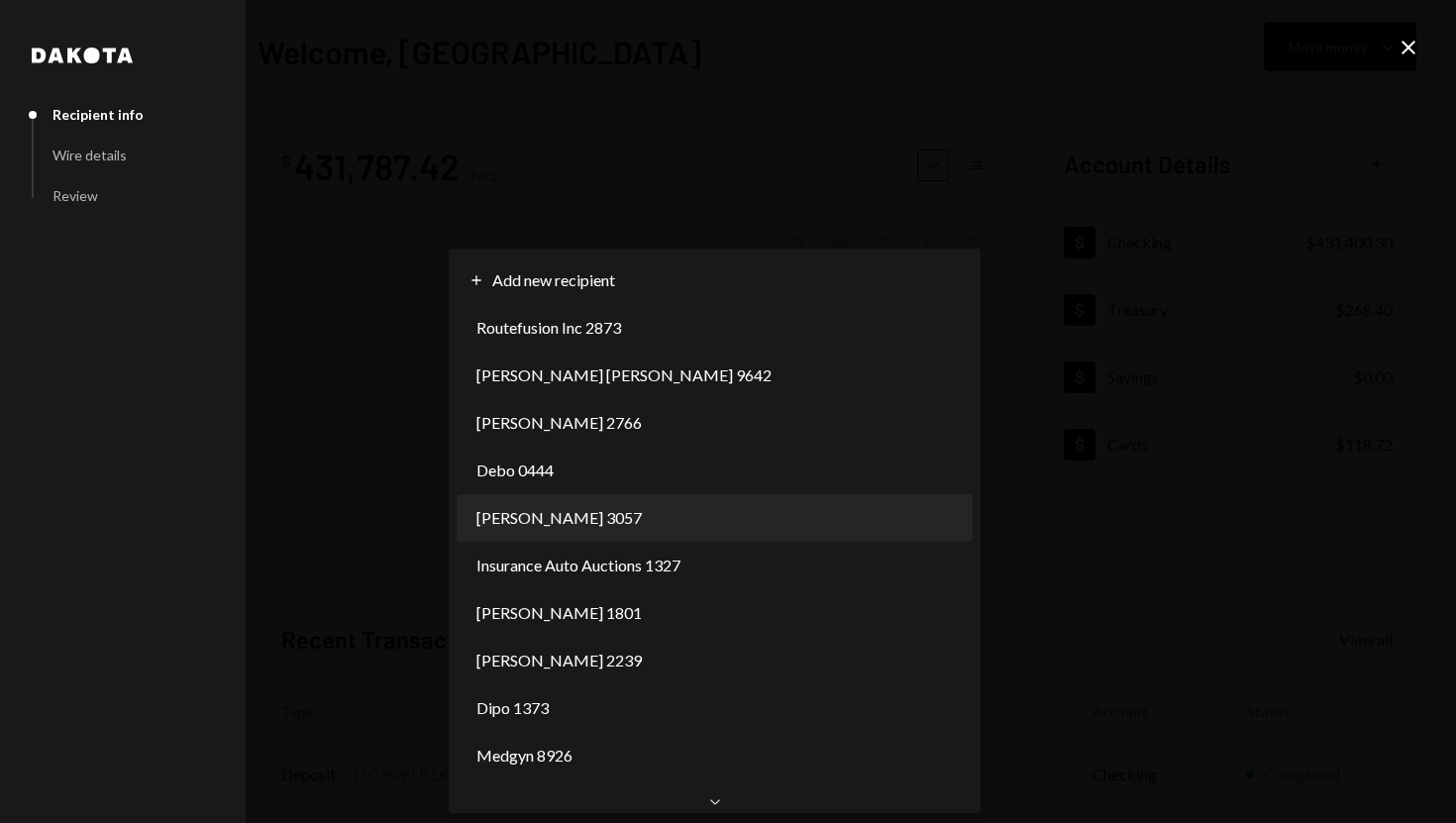 scroll, scrollTop: 0, scrollLeft: 0, axis: both 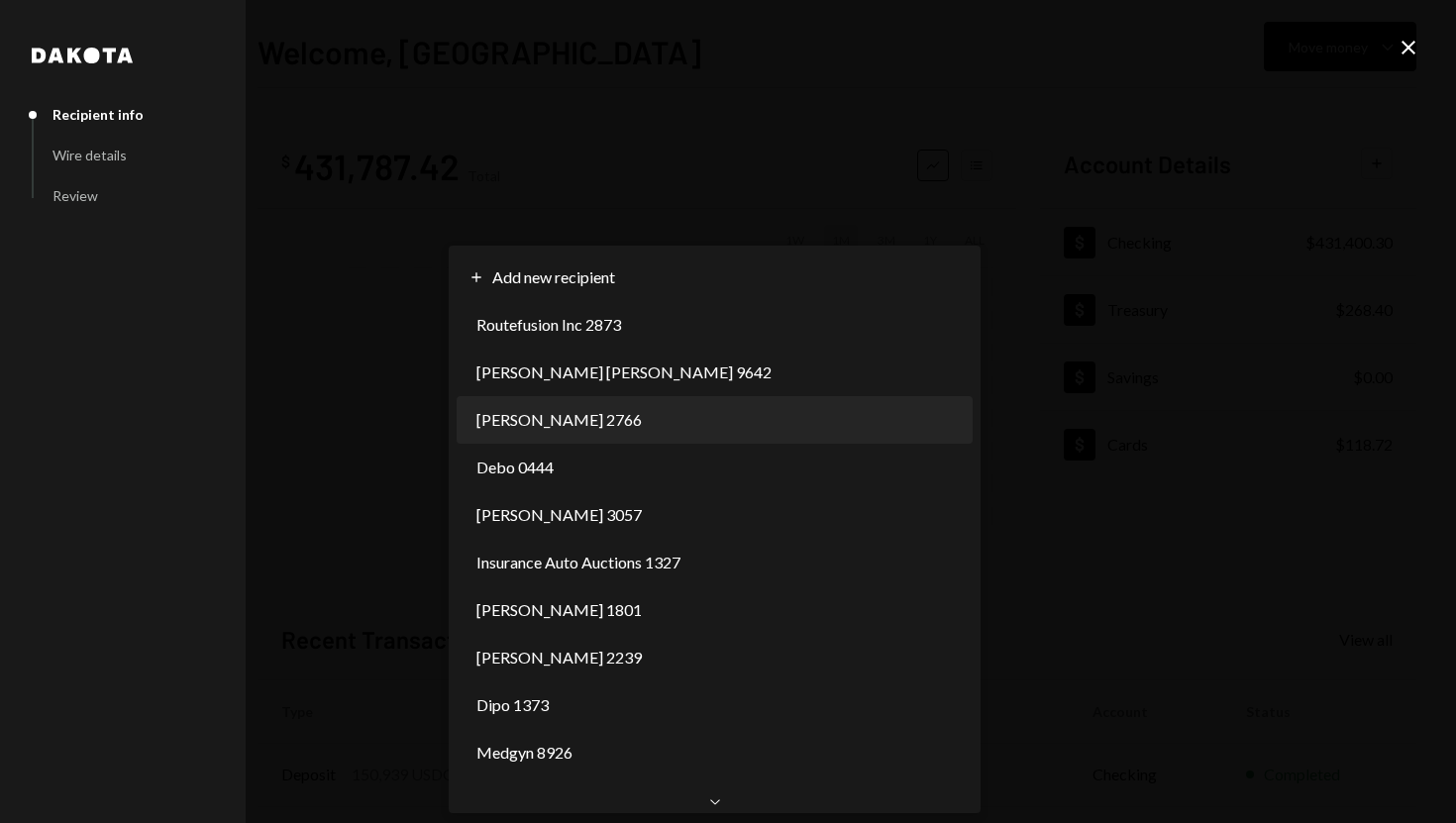select on "**********" 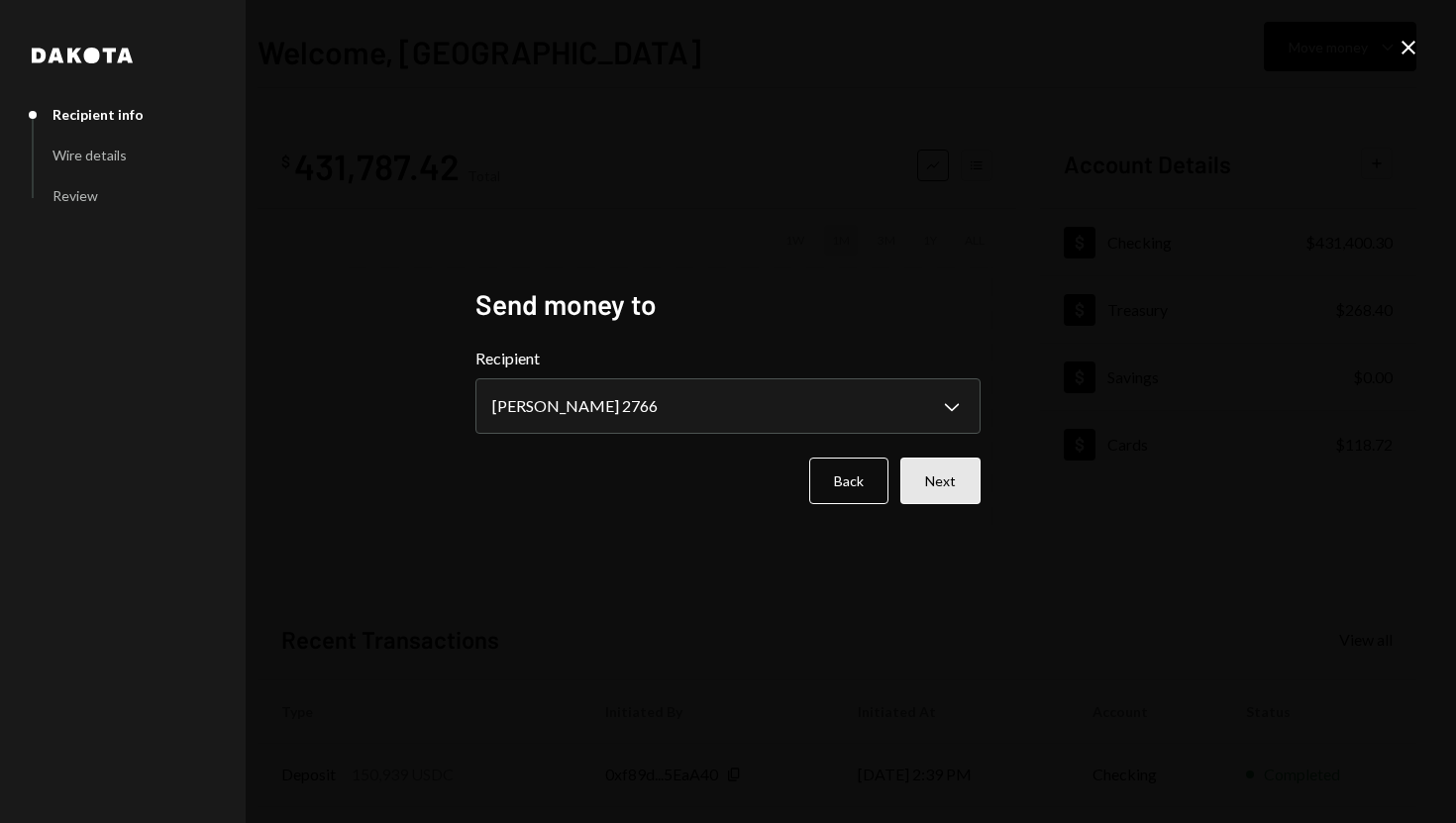 click on "Next" at bounding box center (940, 480) 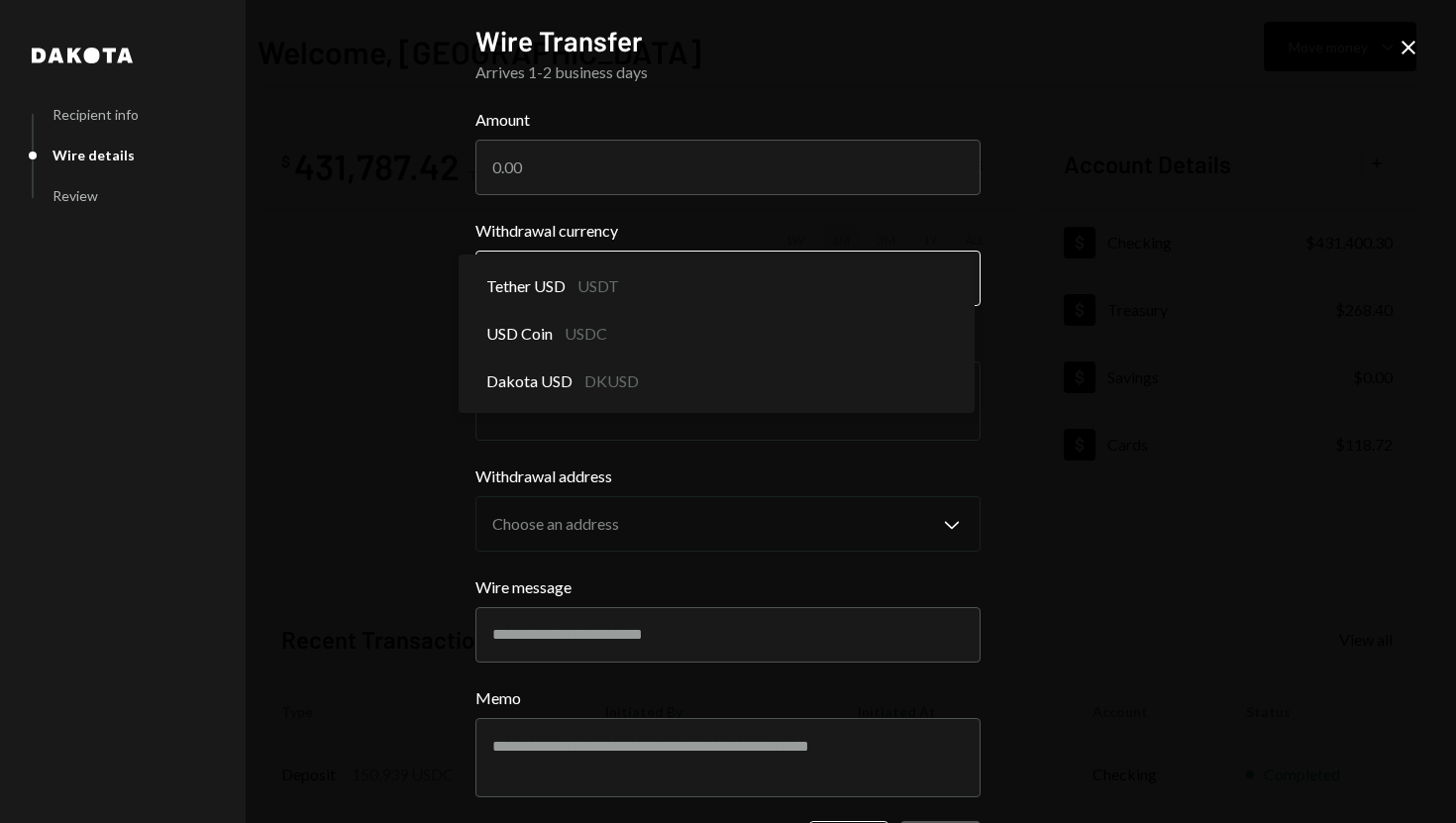 click on "S SPARK TECH HUB Caret Down Home Home Inbox Inbox Activities Transactions Accounts Accounts Caret Down Checking $431,400.30 Treasury $268.40 Savings $0.00 Cards $118.72 Dollar Rewards User Recipients Team Team Welcome, [PERSON_NAME] Move money Caret Down $ 431,787.42 Total Graph Accounts 1W 1M 3M 1Y ALL Account Details Plus Dollar Checking $431,400.30 Dollar Treasury $268.40 Dollar Savings $0.00 Dollar Cards $118.72 Recent Transactions View all Type Initiated By Initiated At Account Status Deposit 150,939  USDC 0xf89d...5EaA40 Copy [DATE] 2:39 PM Checking Completed Withdrawal 50,000  USDC [PERSON_NAME] [DATE] 1:33 PM Checking Completed Withdrawal 10,000  USDC [PERSON_NAME] [DATE] 9:34 AM Checking Completed Deposit 305,686  USDC 0xf89d...5EaA40 Copy [DATE] 12:52 PM Checking Completed Withdrawal 10,000  USDC [PERSON_NAME] [DATE] 11:48 AM Checking Completed Welcome, [PERSON_NAME] - Dakota   Dakota Recipient info Wire details Review Wire Transfer Arrives 1-2 business days Amount Withdrawal currency ********" at bounding box center (728, 411) 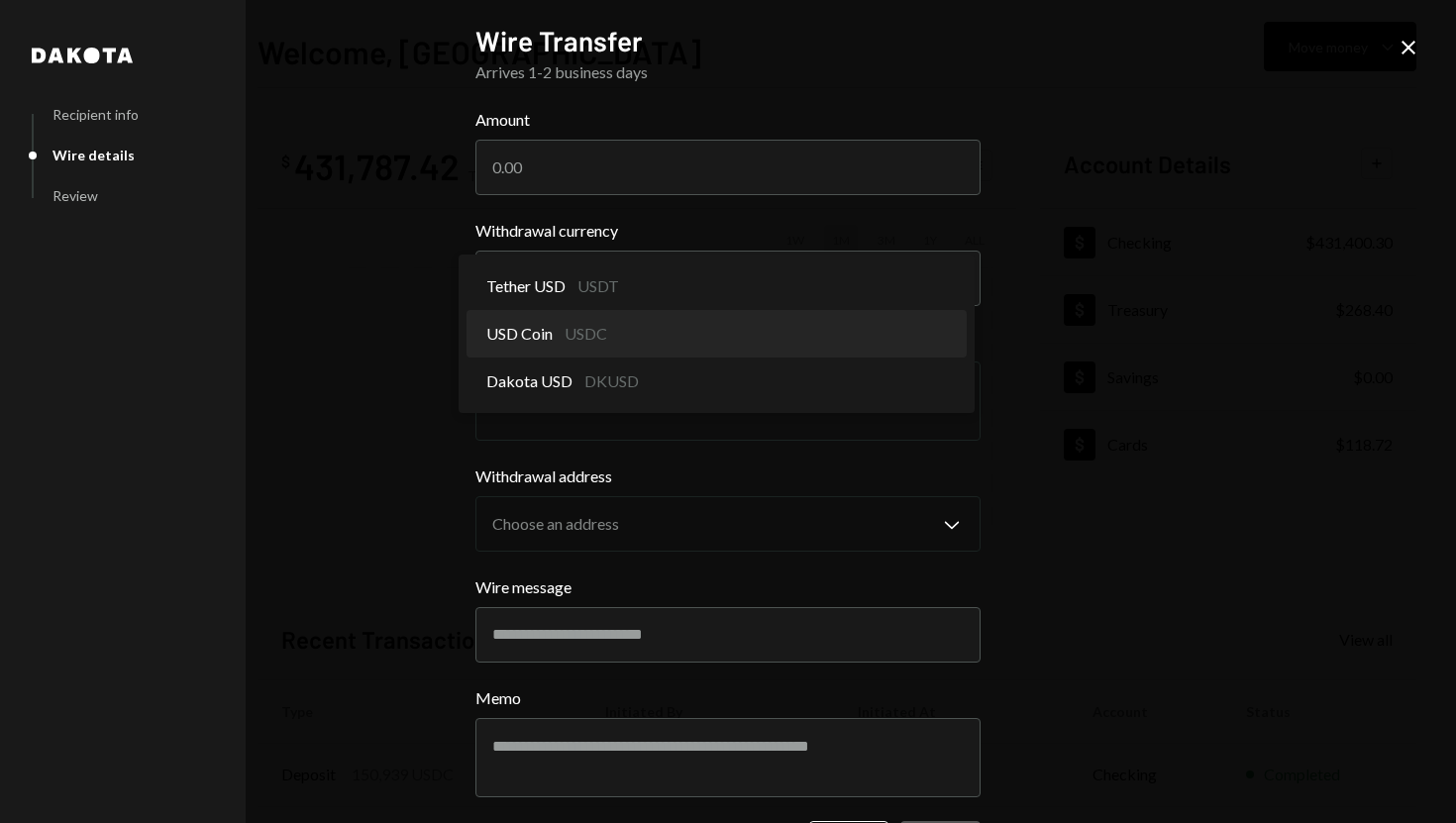 select on "****" 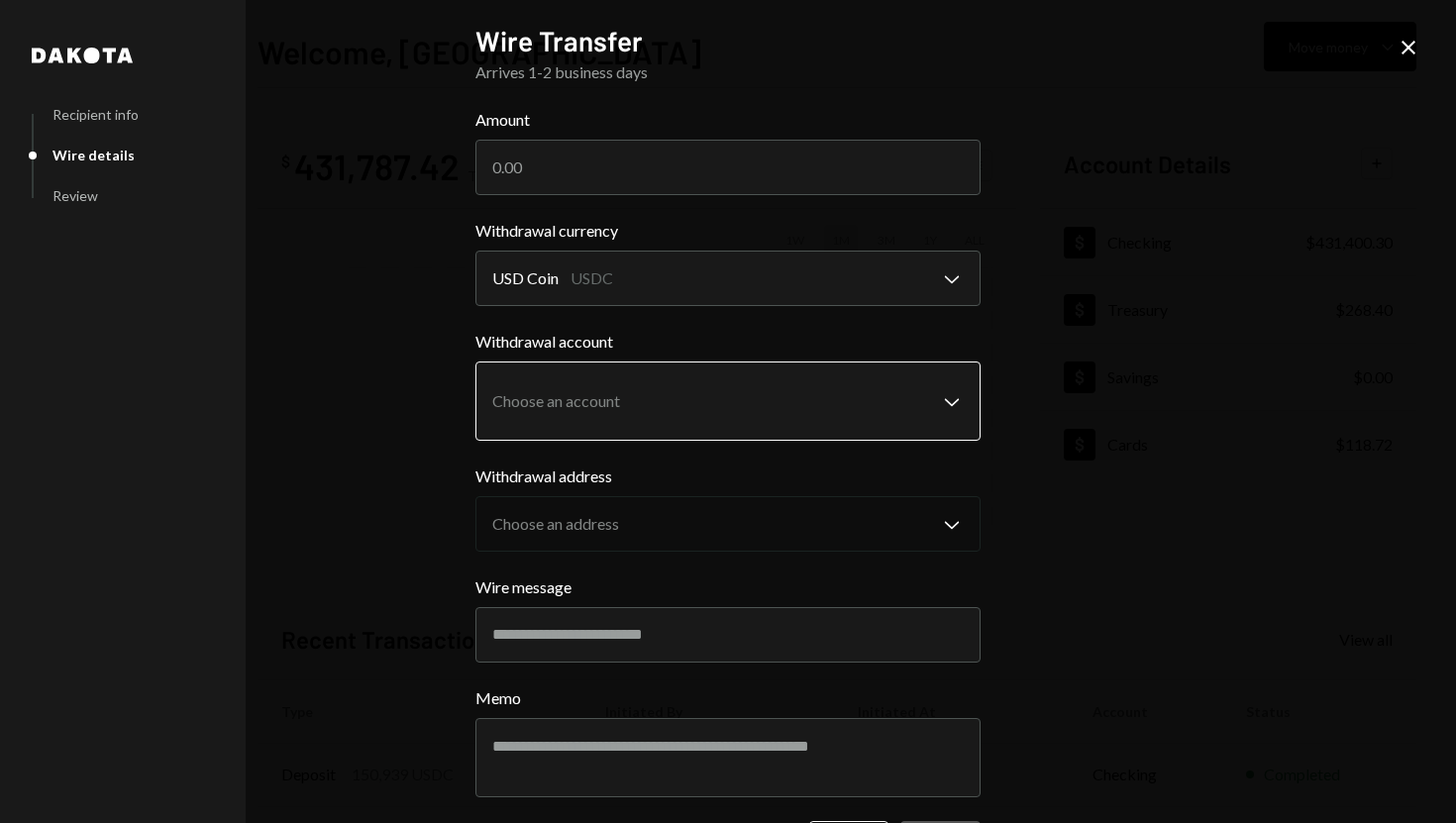 click on "S SPARK TECH HUB Caret Down Home Home Inbox Inbox Activities Transactions Accounts Accounts Caret Down Checking $431,400.30 Treasury $268.40 Savings $0.00 Cards $118.72 Dollar Rewards User Recipients Team Team Welcome, [PERSON_NAME] Move money Caret Down $ 431,787.42 Total Graph Accounts 1W 1M 3M 1Y ALL Account Details Plus Dollar Checking $431,400.30 Dollar Treasury $268.40 Dollar Savings $0.00 Dollar Cards $118.72 Recent Transactions View all Type Initiated By Initiated At Account Status Deposit 150,939  USDC 0xf89d...5EaA40 Copy [DATE] 2:39 PM Checking Completed Withdrawal 50,000  USDC [PERSON_NAME] [DATE] 1:33 PM Checking Completed Withdrawal 10,000  USDC [PERSON_NAME] [DATE] 9:34 AM Checking Completed Deposit 305,686  USDC 0xf89d...5EaA40 Copy [DATE] 12:52 PM Checking Completed Withdrawal 10,000  USDC [PERSON_NAME] [DATE] 11:48 AM Checking Completed Welcome, [PERSON_NAME] - Dakota   Dakota Recipient info Wire details Review Wire Transfer Arrives 1-2 business days Amount Withdrawal currency USD Coin" at bounding box center [728, 411] 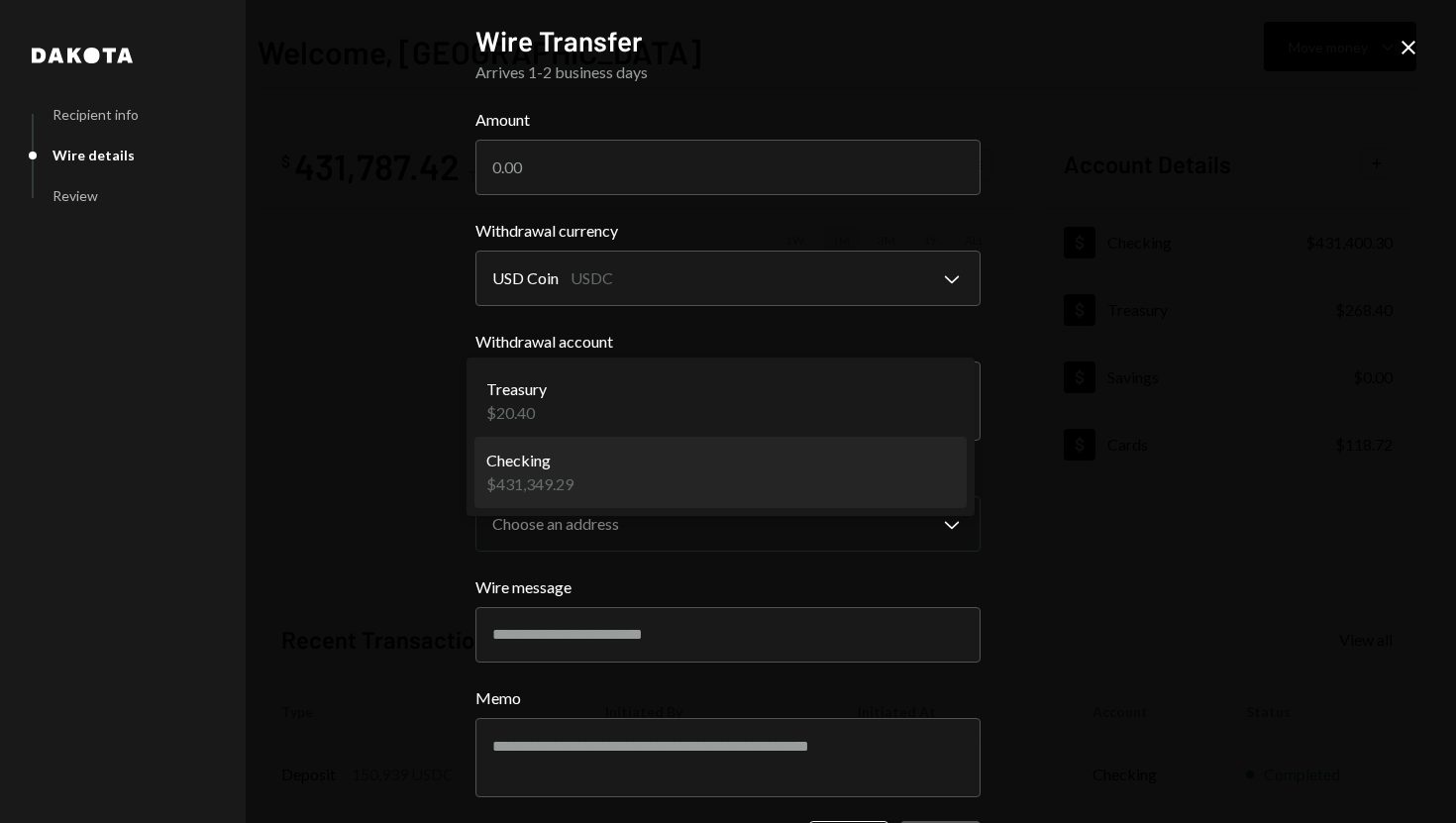 select on "**********" 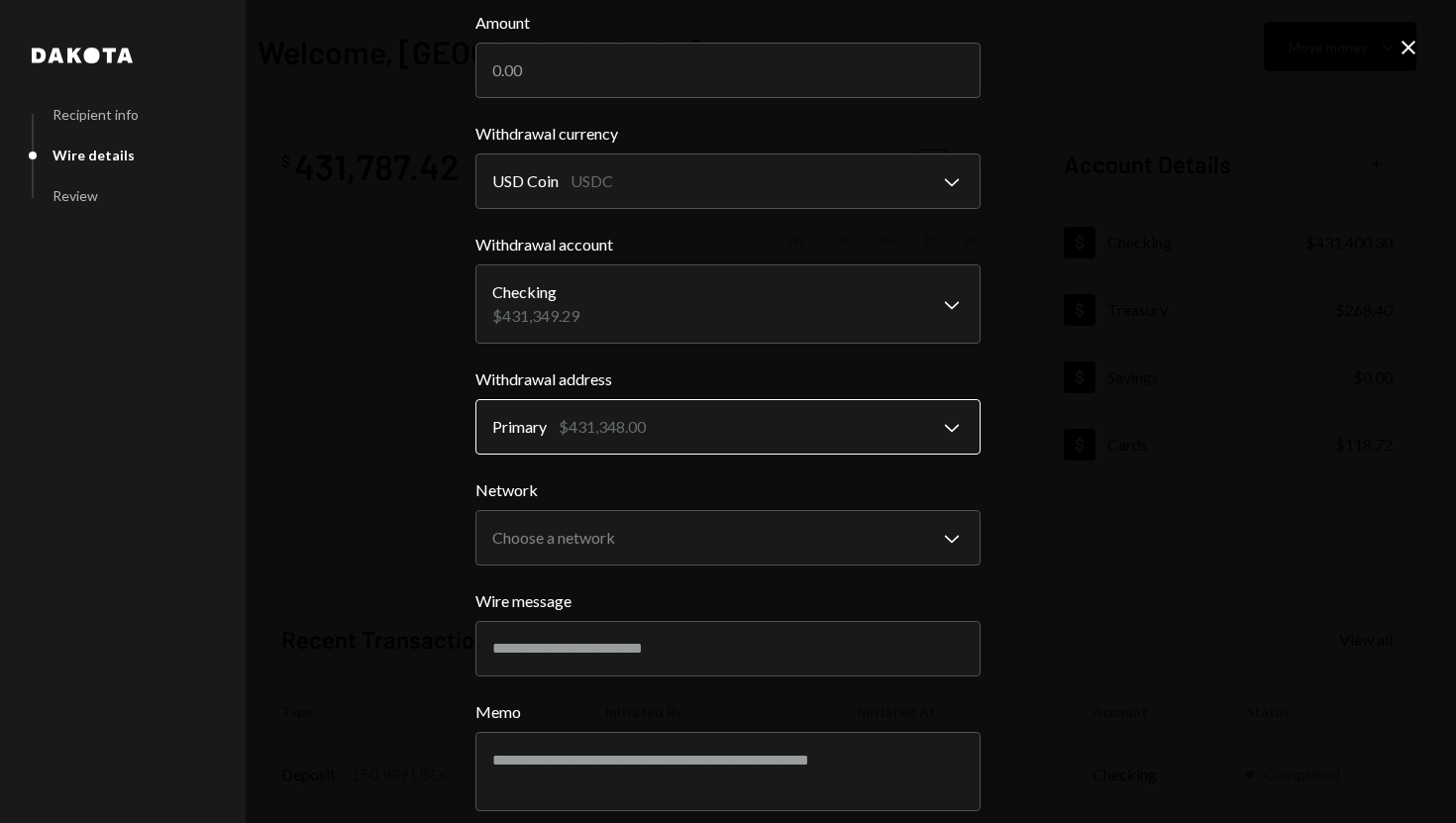 scroll, scrollTop: 116, scrollLeft: 0, axis: vertical 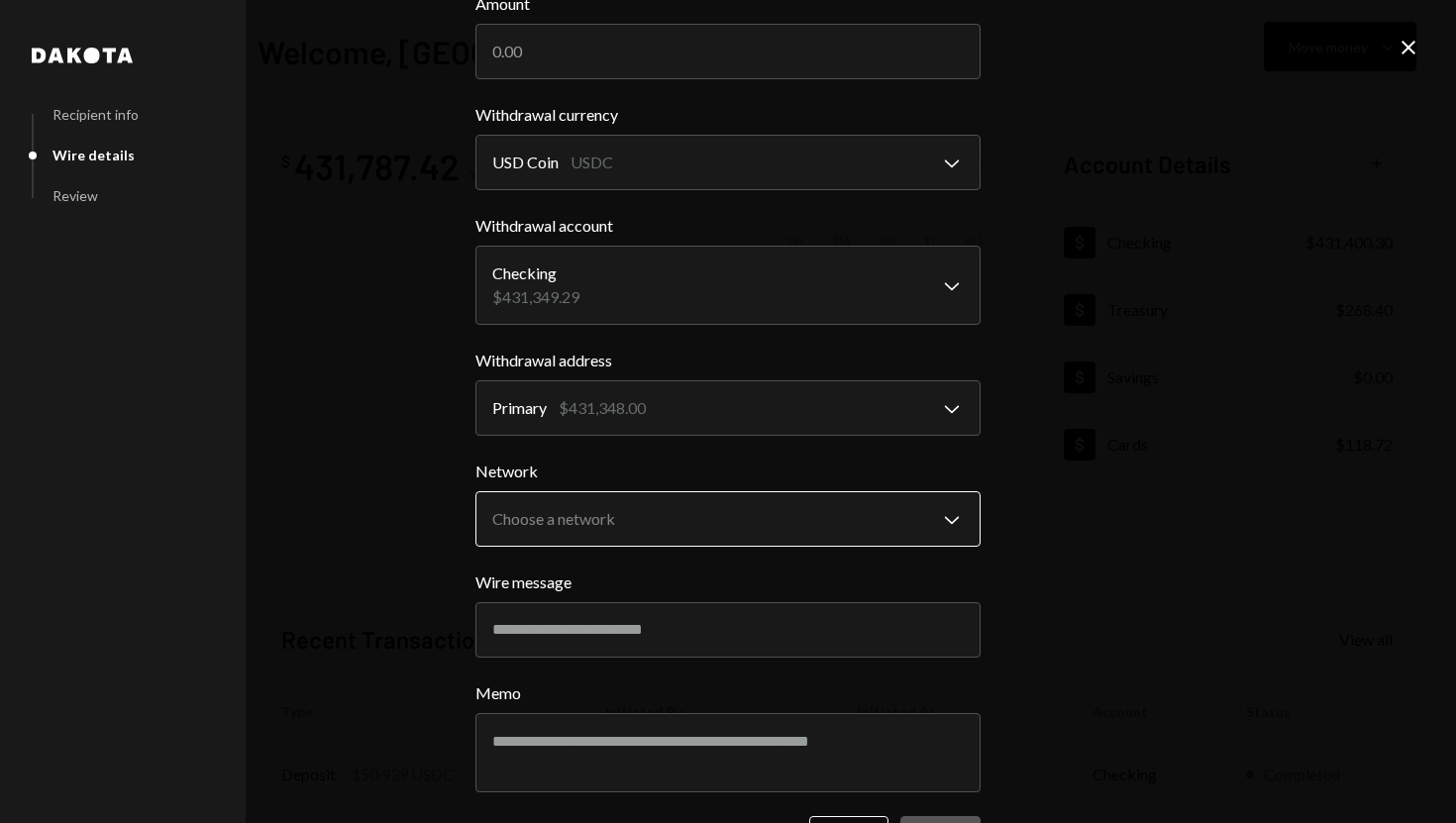 click on "S SPARK TECH HUB Caret Down Home Home Inbox Inbox Activities Transactions Accounts Accounts Caret Down Checking $431,400.30 Treasury $268.40 Savings $0.00 Cards $118.72 Dollar Rewards User Recipients Team Team Welcome, [PERSON_NAME] Move money Caret Down $ 431,787.42 Total Graph Accounts 1W 1M 3M 1Y ALL Account Details Plus Dollar Checking $431,400.30 Dollar Treasury $268.40 Dollar Savings $0.00 Dollar Cards $118.72 Recent Transactions View all Type Initiated By Initiated At Account Status Deposit 150,939  USDC 0xf89d...5EaA40 Copy [DATE] 2:39 PM Checking Completed Withdrawal 50,000  USDC [PERSON_NAME] [DATE] 1:33 PM Checking Completed Withdrawal 10,000  USDC [PERSON_NAME] [DATE] 9:34 AM Checking Completed Deposit 305,686  USDC 0xf89d...5EaA40 Copy [DATE] 12:52 PM Checking Completed Withdrawal 10,000  USDC [PERSON_NAME] [DATE] 11:48 AM Checking Completed Welcome, [PERSON_NAME] - Dakota   Dakota Recipient info Wire details Review Wire Transfer Arrives 1-2 business days Amount Withdrawal currency USD Coin" at bounding box center (728, 411) 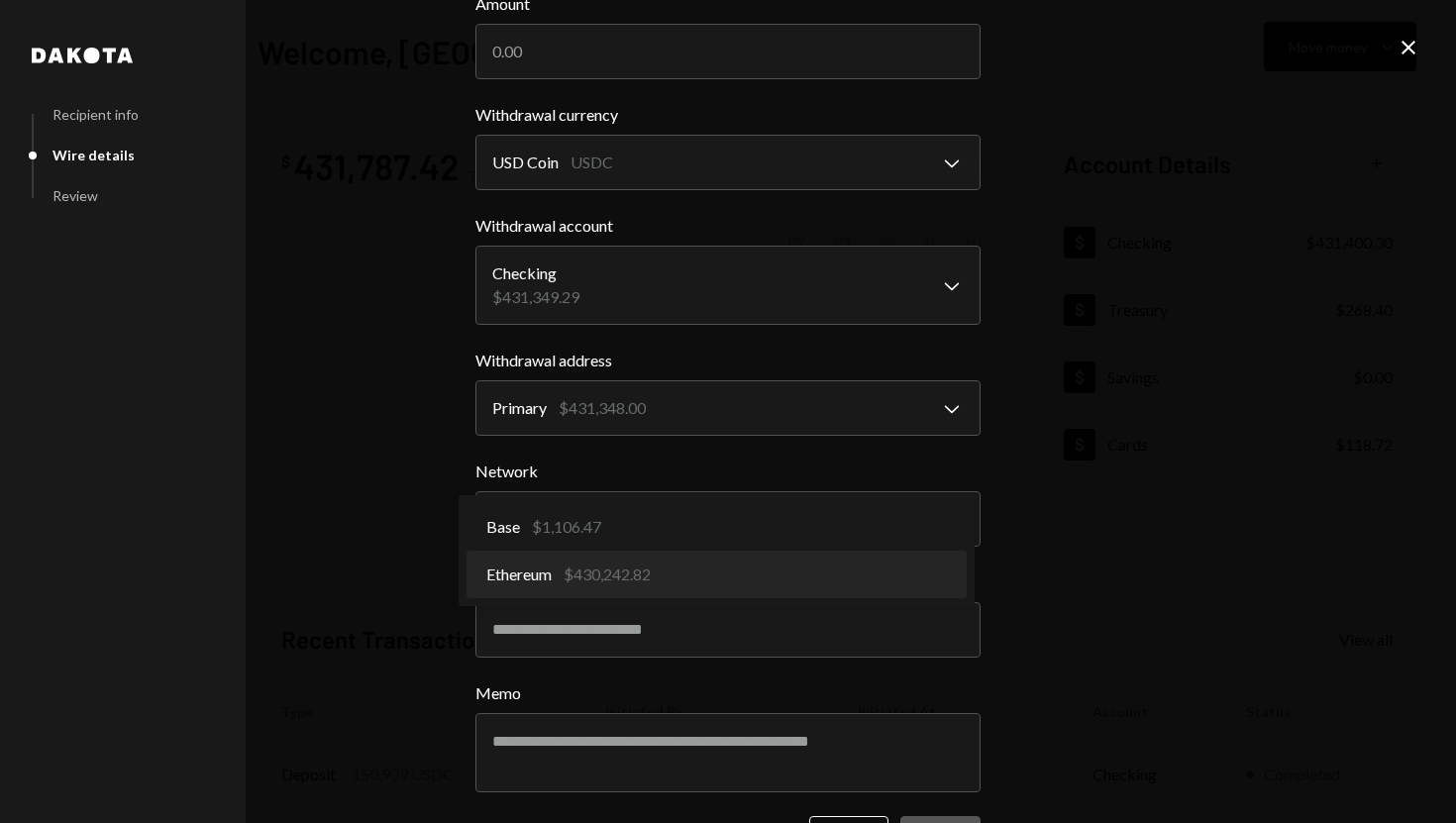 select on "**********" 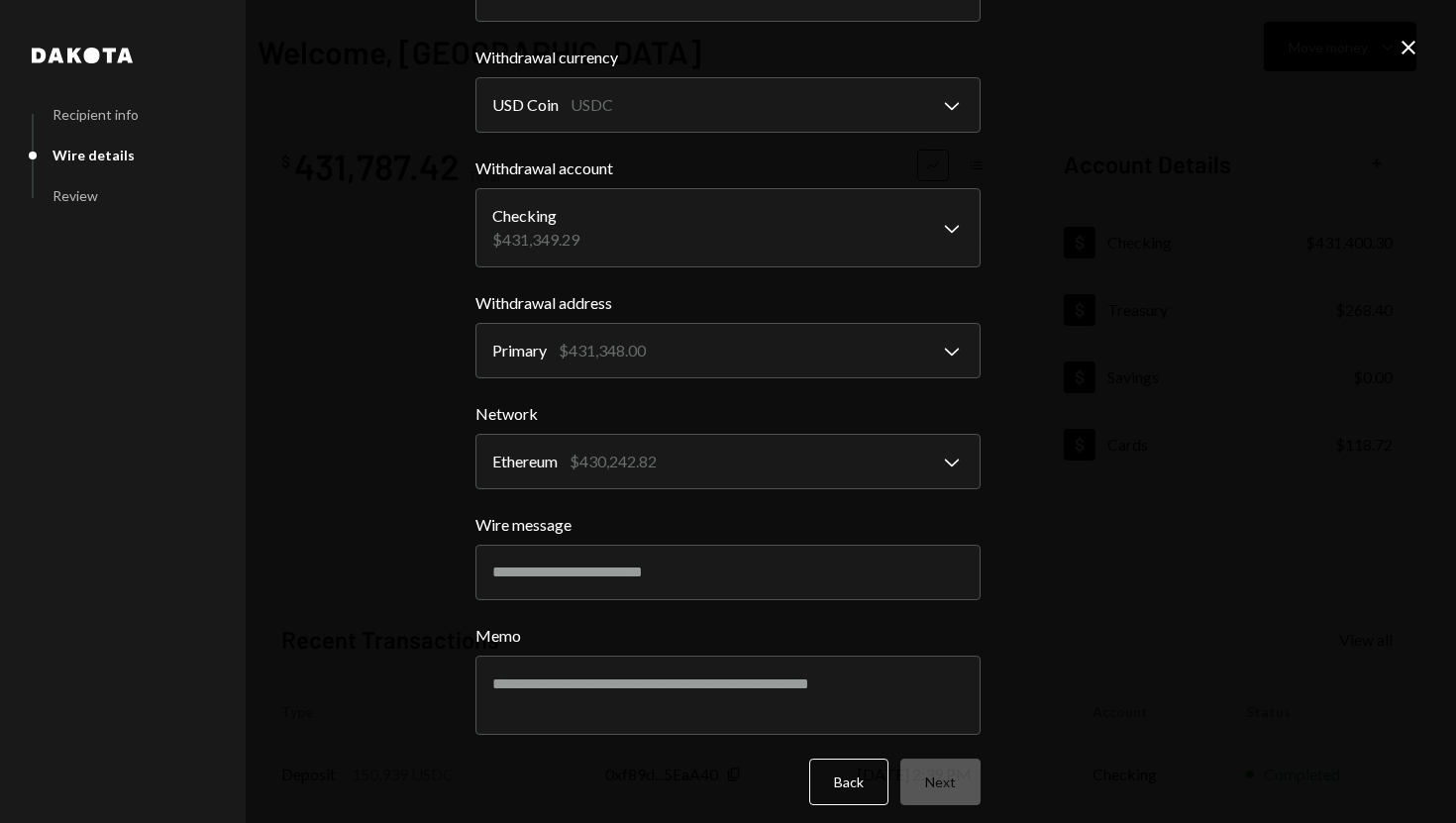 scroll, scrollTop: 174, scrollLeft: 0, axis: vertical 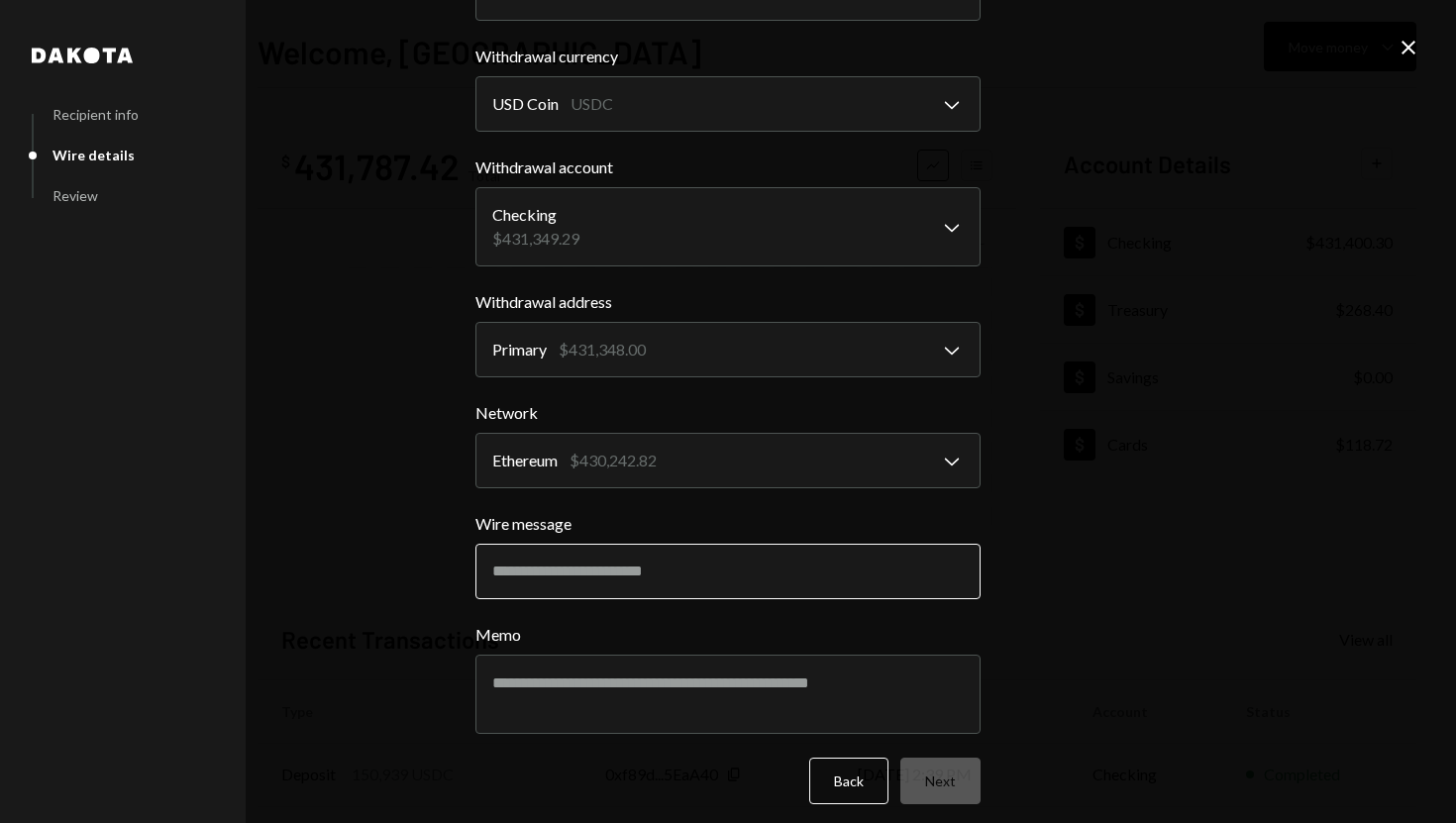 click on "Wire message" at bounding box center [728, 571] 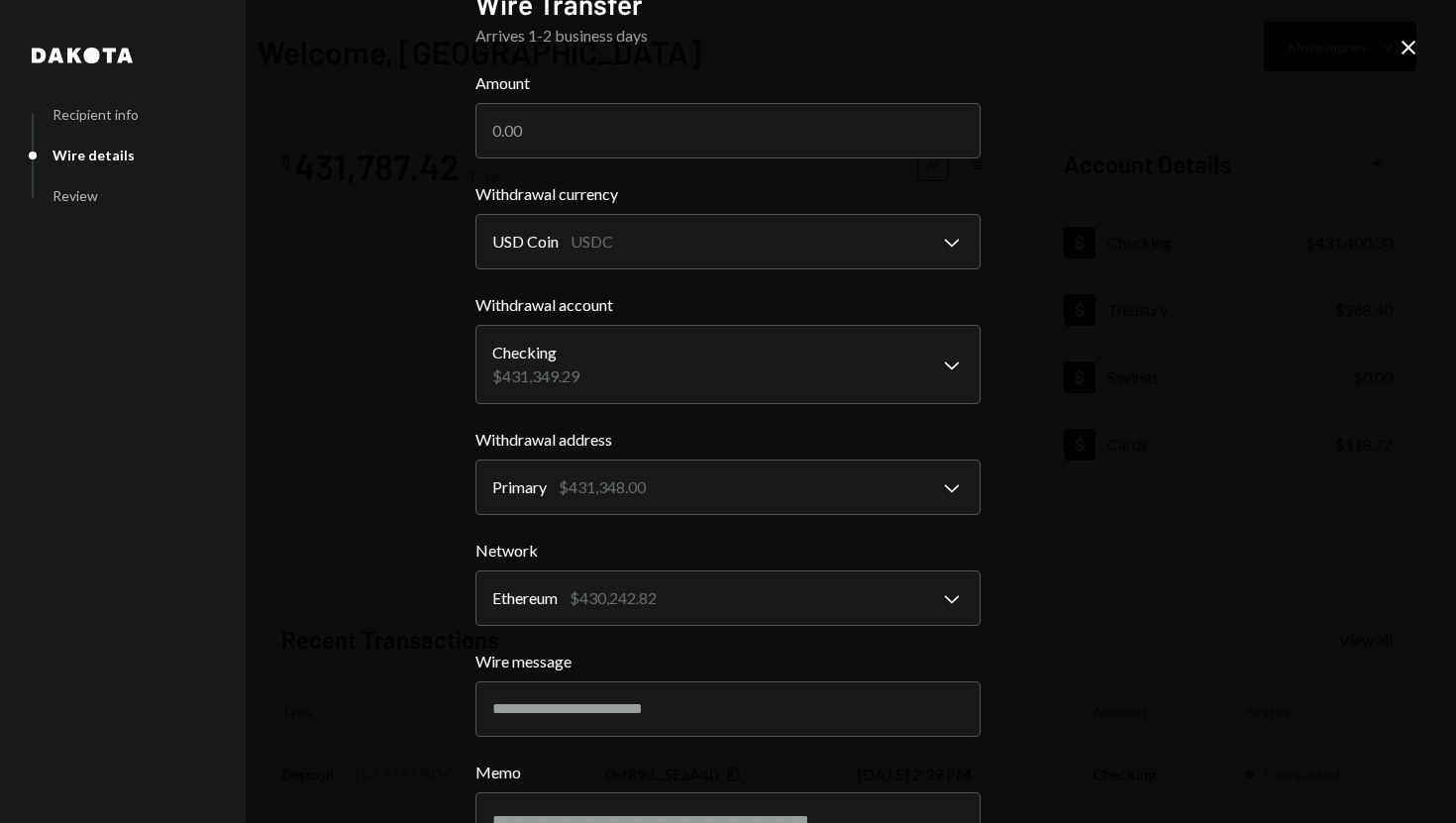 scroll, scrollTop: 0, scrollLeft: 0, axis: both 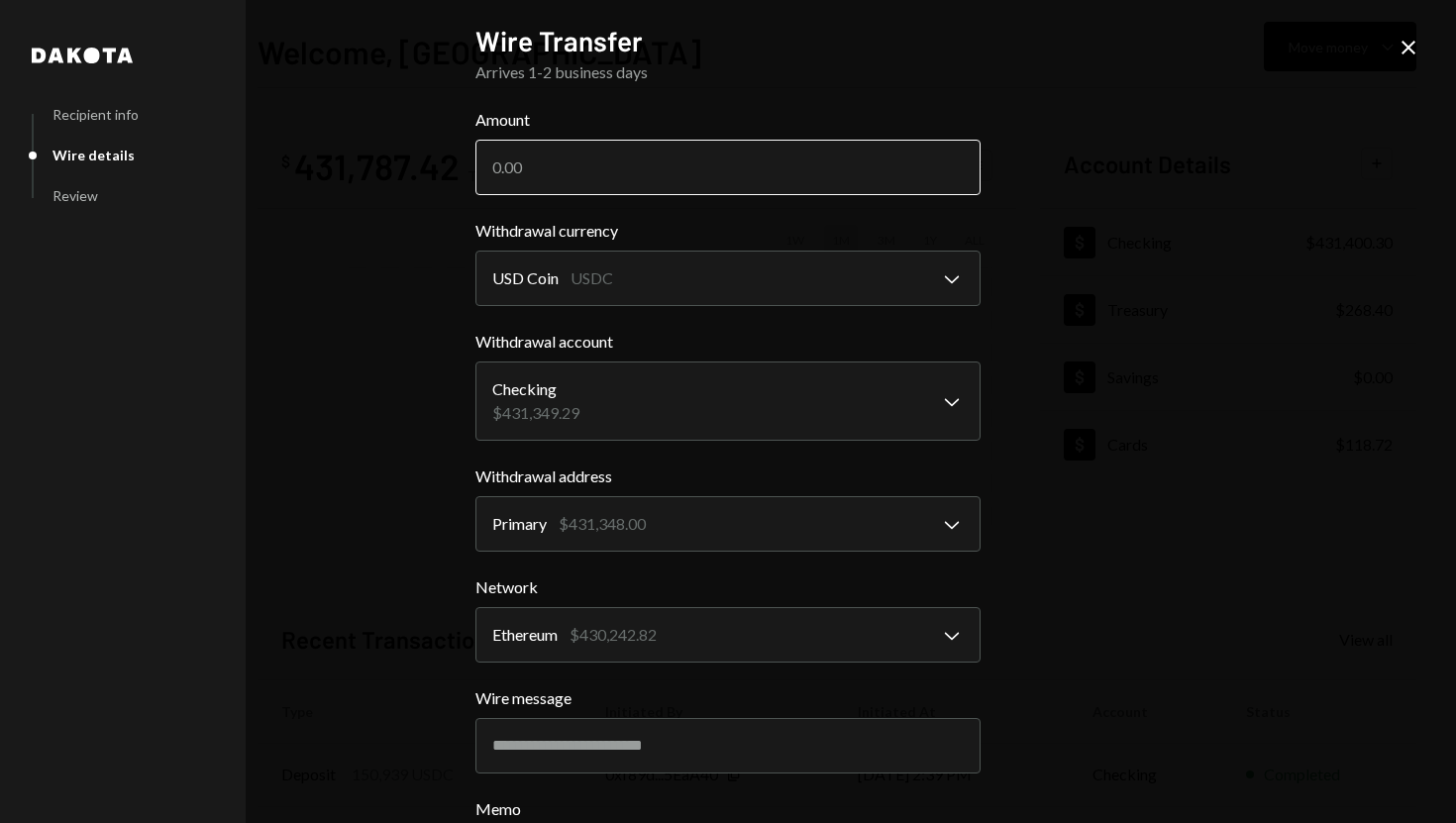click on "Amount" at bounding box center (728, 167) 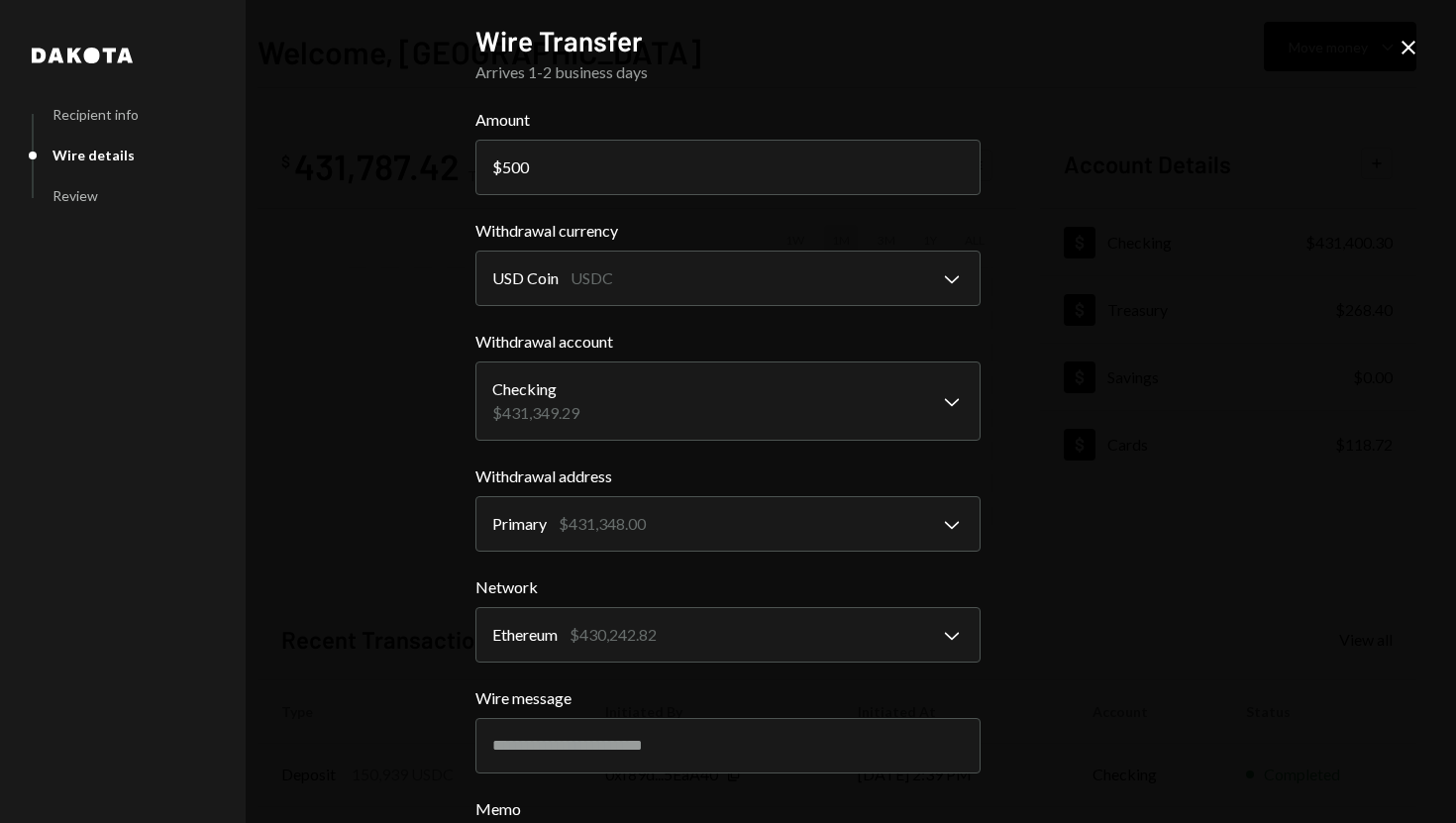 scroll, scrollTop: 186, scrollLeft: 0, axis: vertical 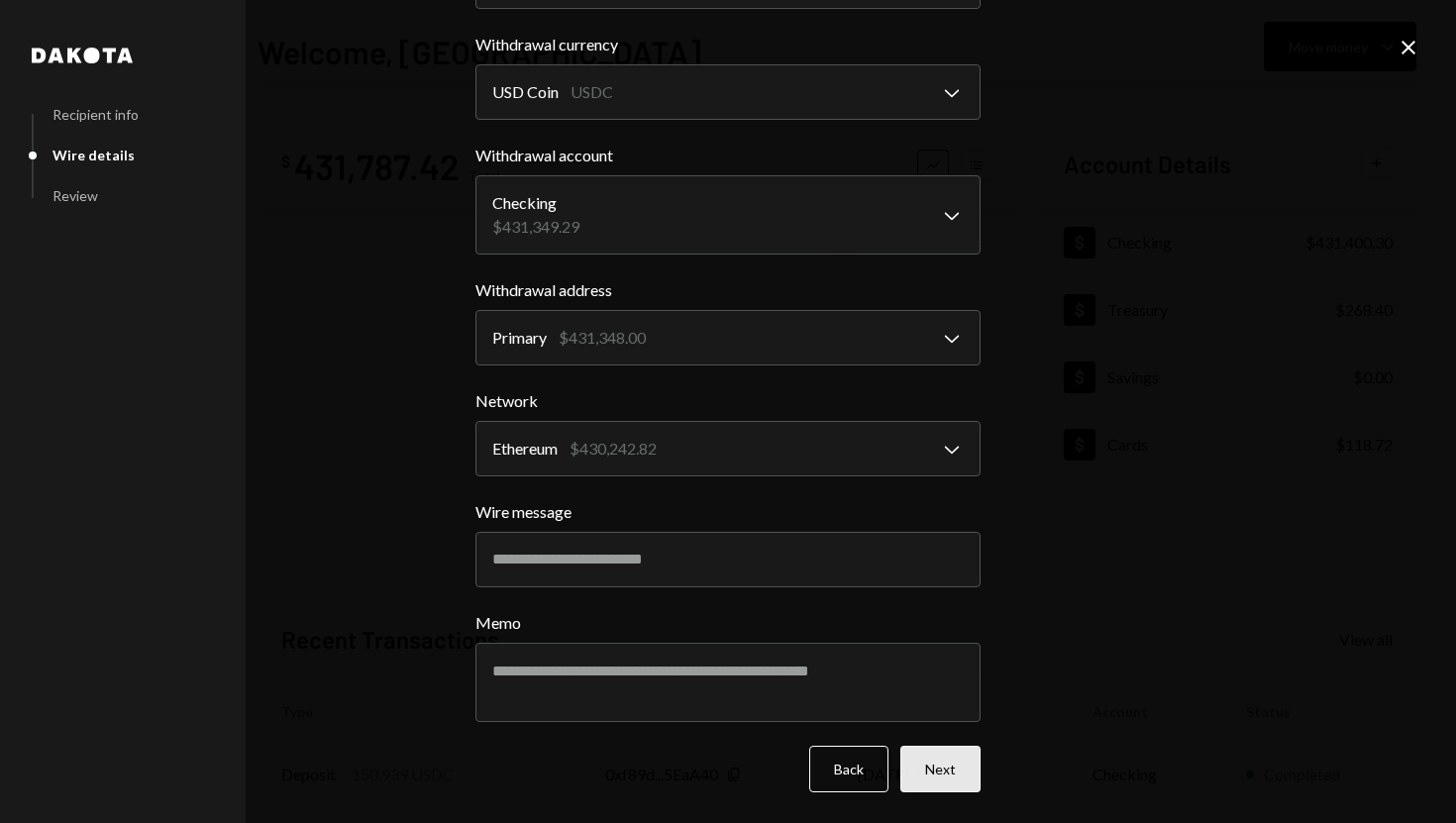type on "500" 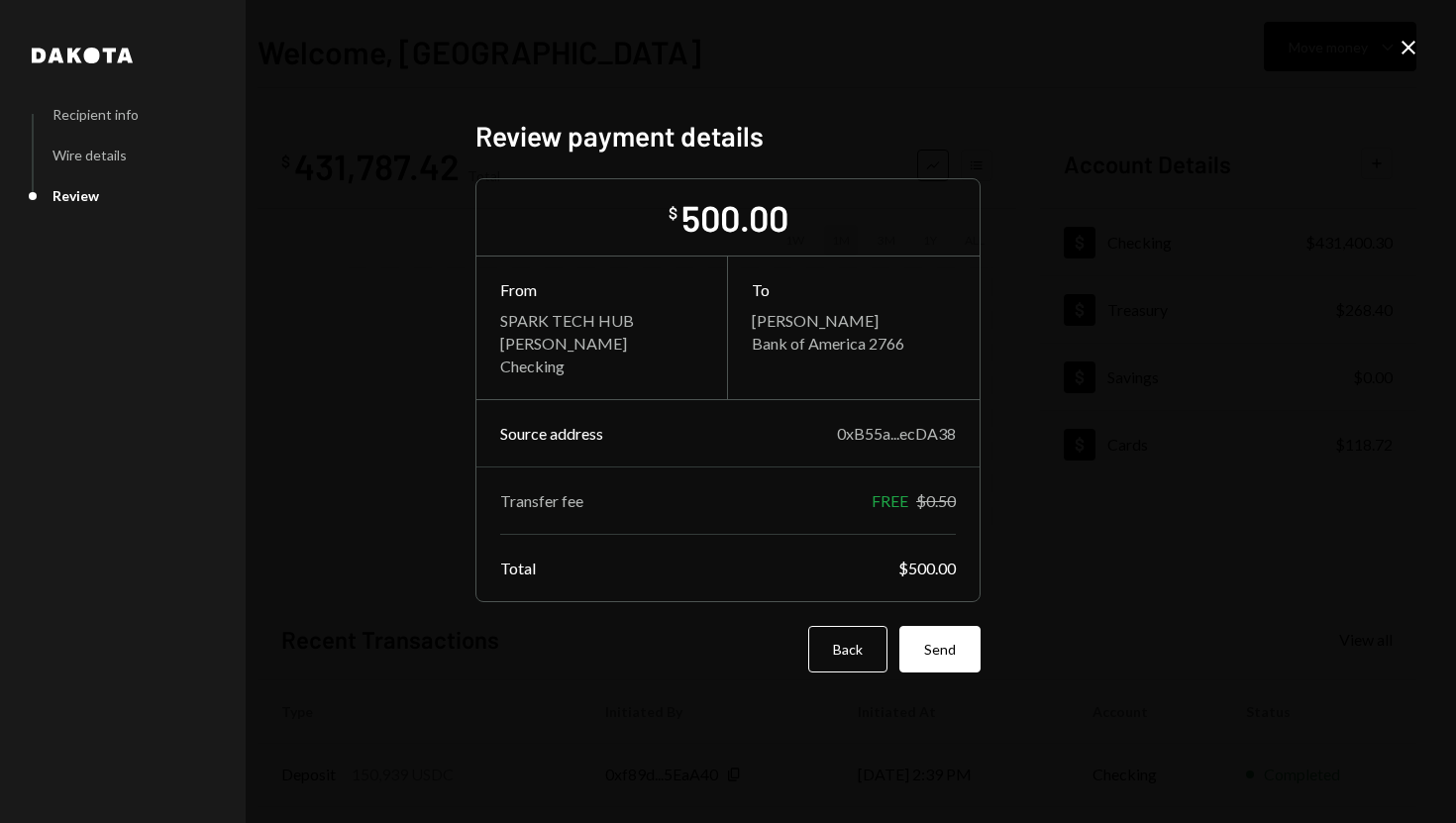 scroll, scrollTop: 0, scrollLeft: 0, axis: both 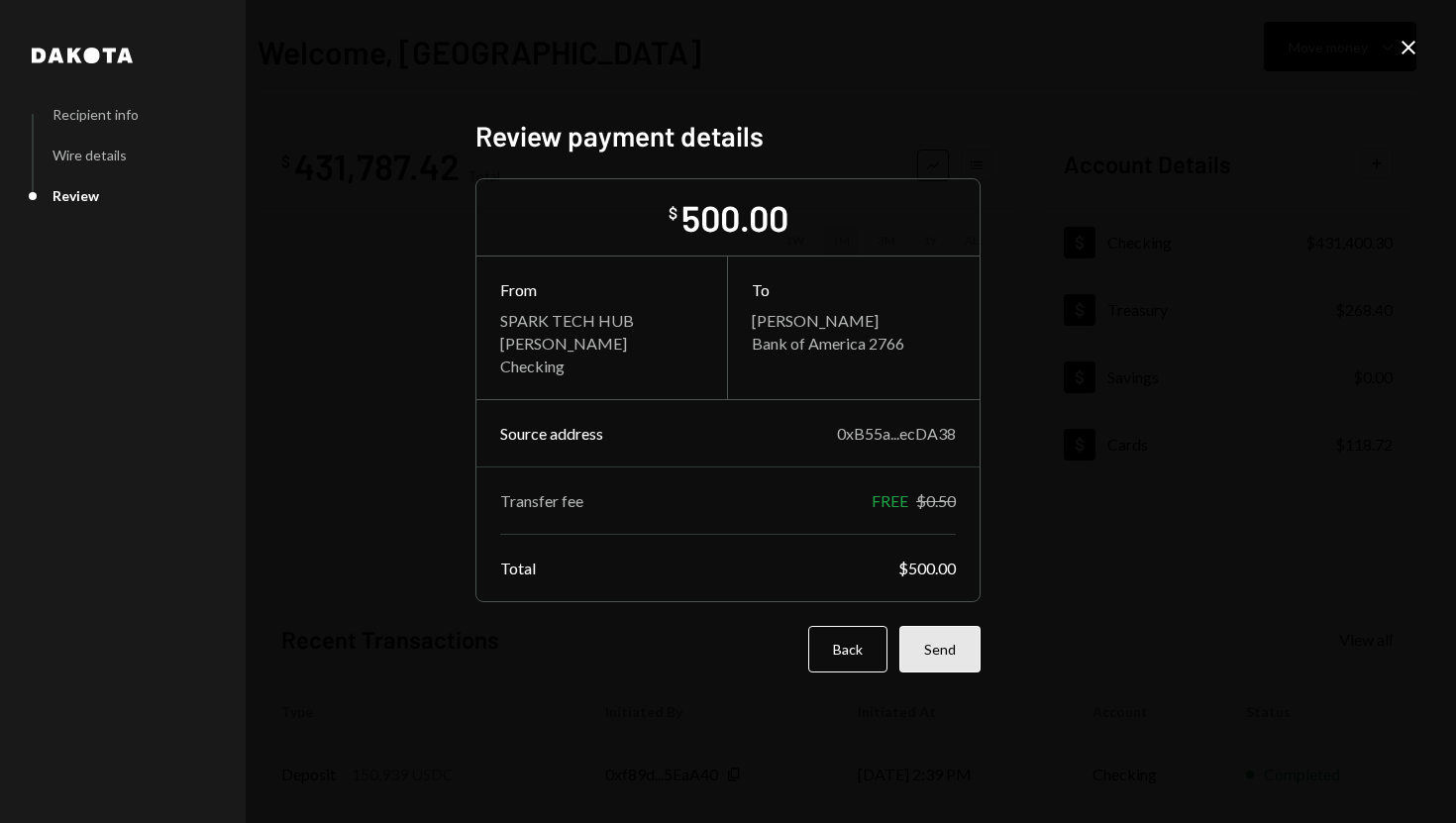 click on "Send" at bounding box center (940, 649) 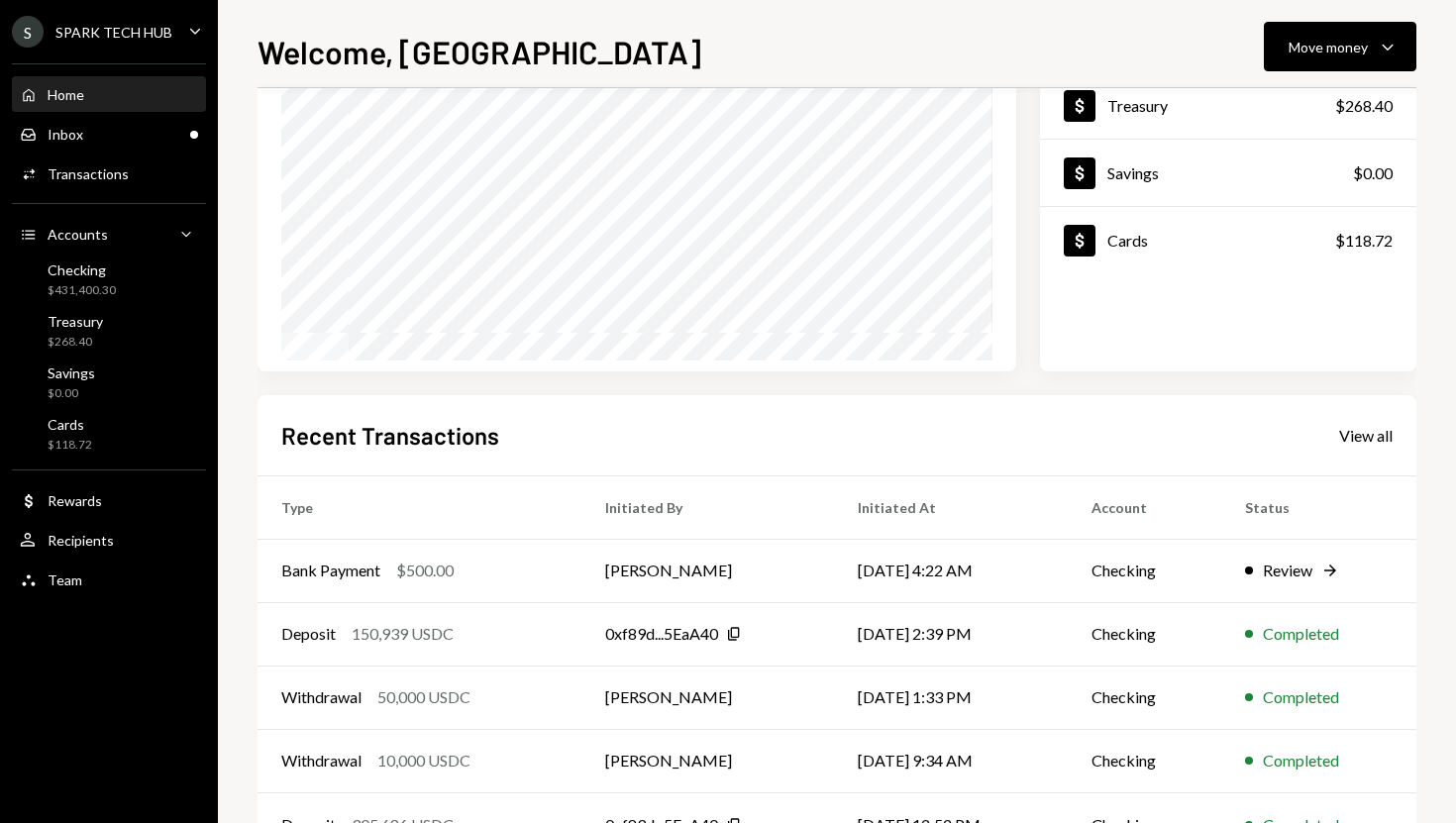 scroll, scrollTop: 0, scrollLeft: 0, axis: both 